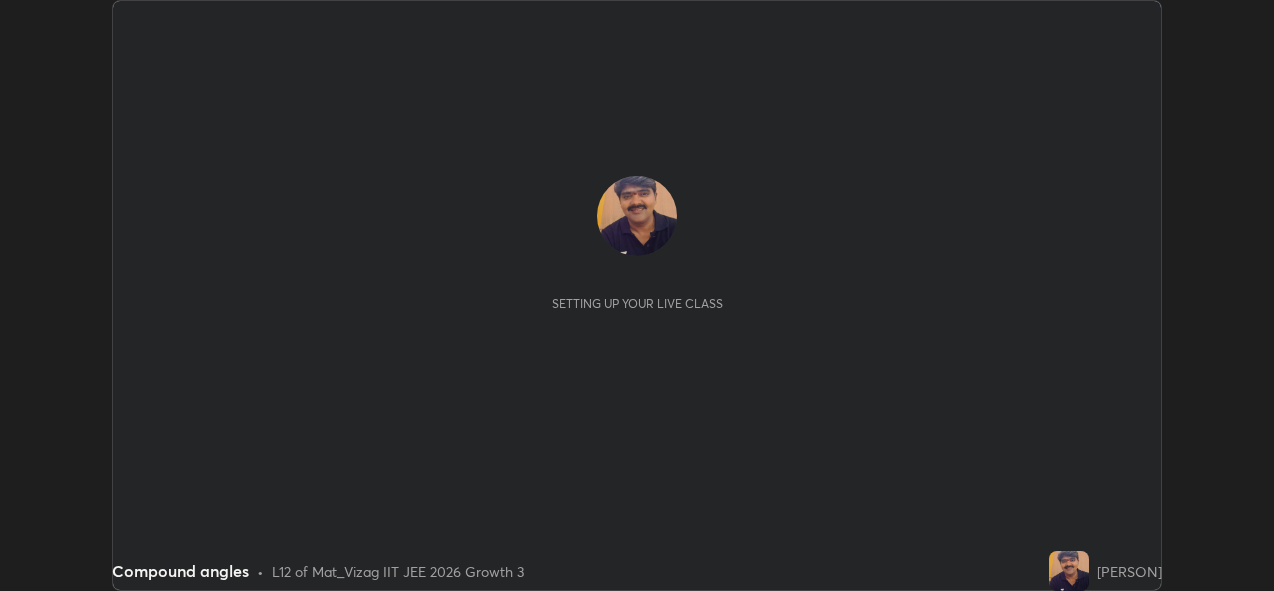 scroll, scrollTop: 0, scrollLeft: 0, axis: both 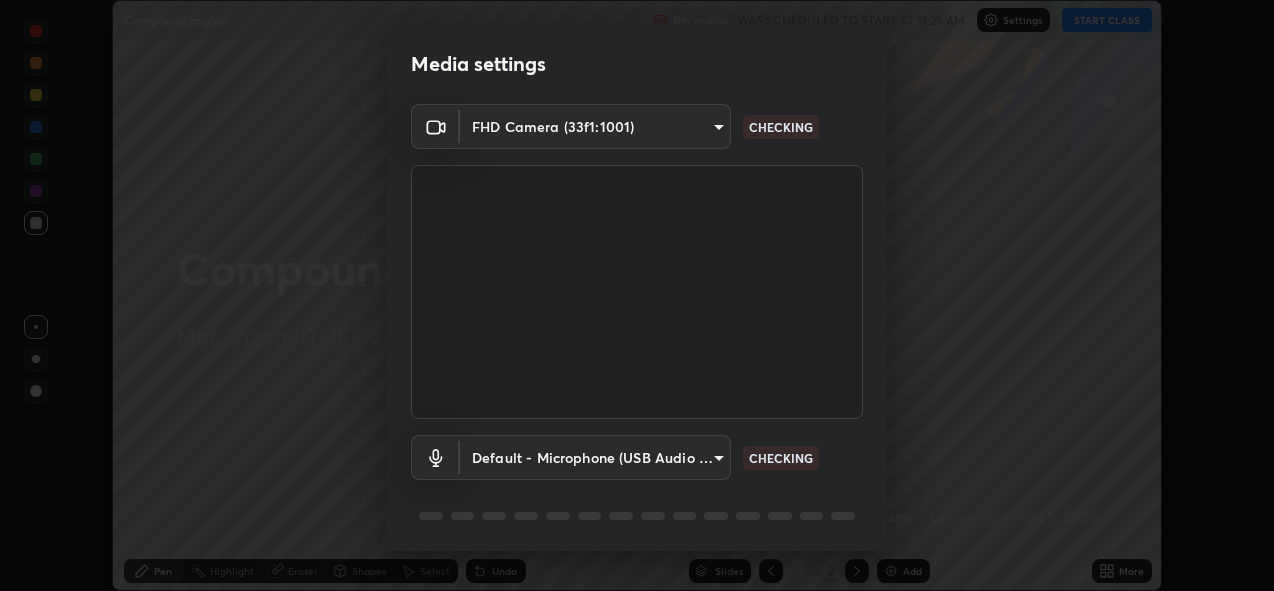 type on "a160d1f8b9ea6b96284e5021699d908bde422b674241d301862b99b2bba0666c" 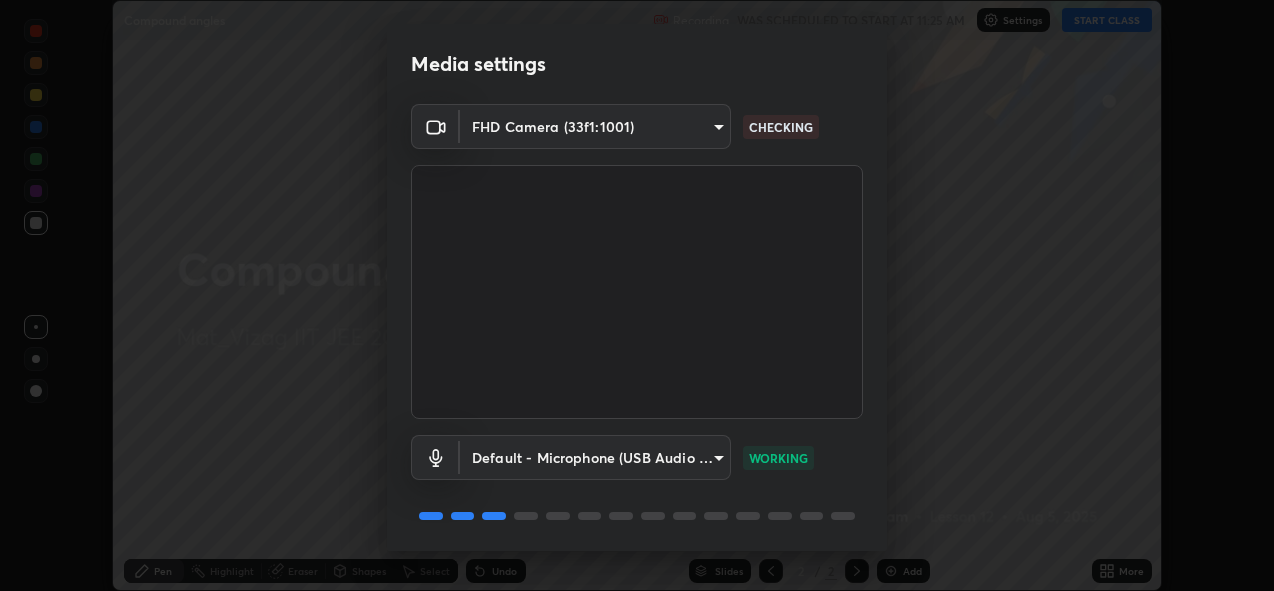 scroll, scrollTop: 65, scrollLeft: 0, axis: vertical 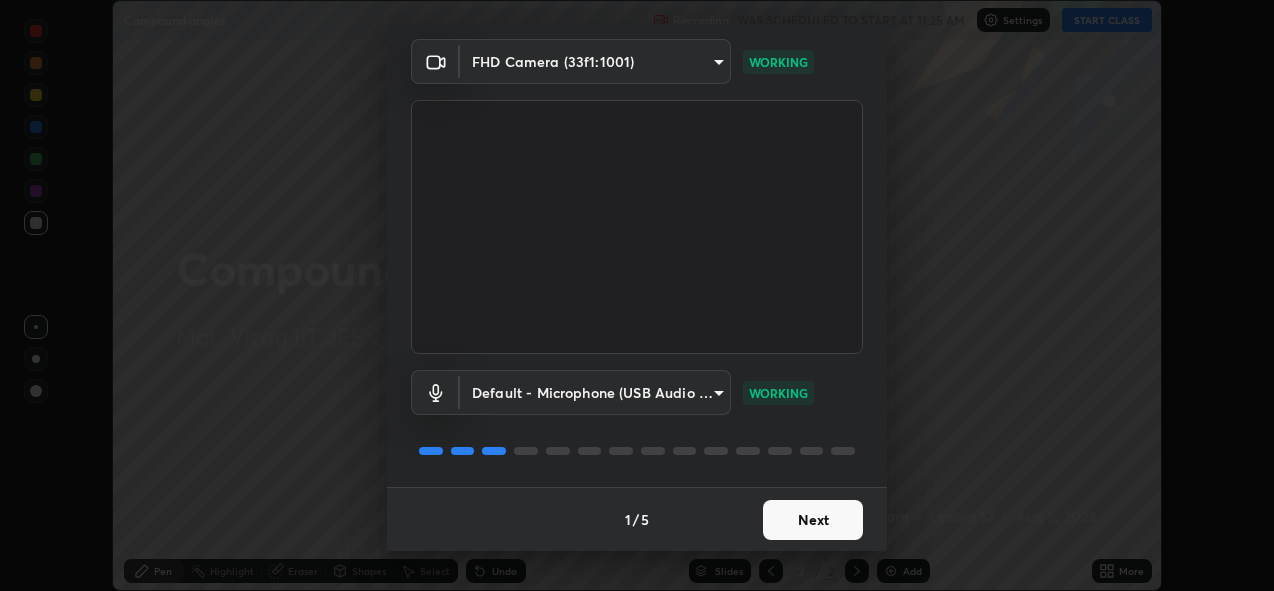 click on "Next" at bounding box center (813, 520) 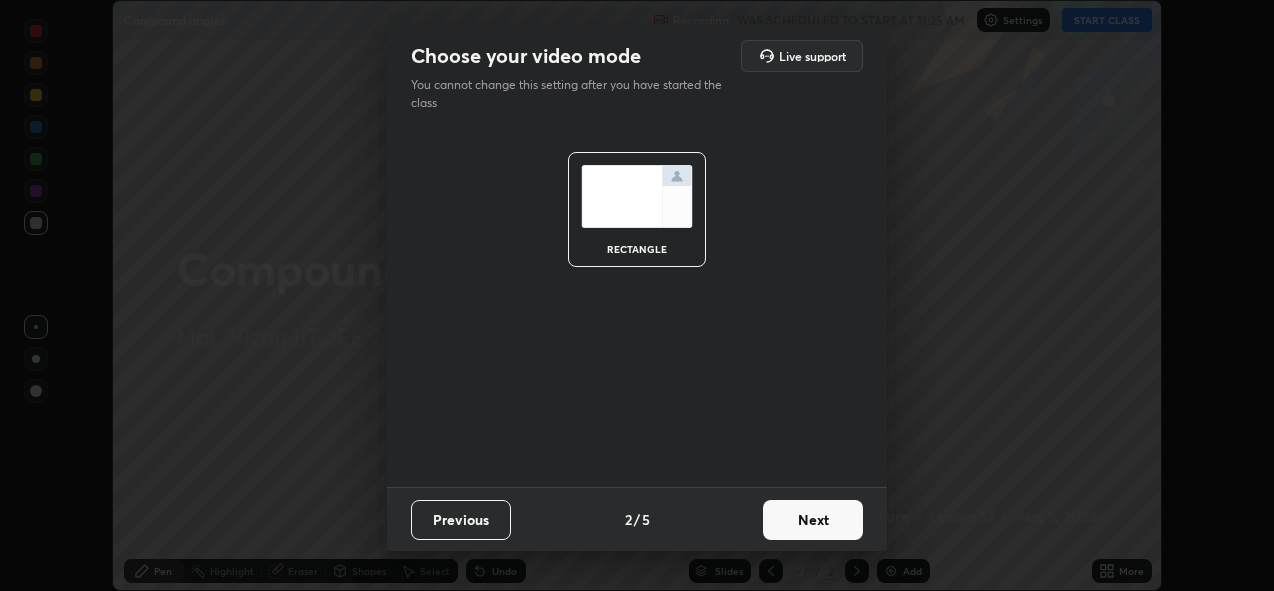 click on "Next" at bounding box center [813, 520] 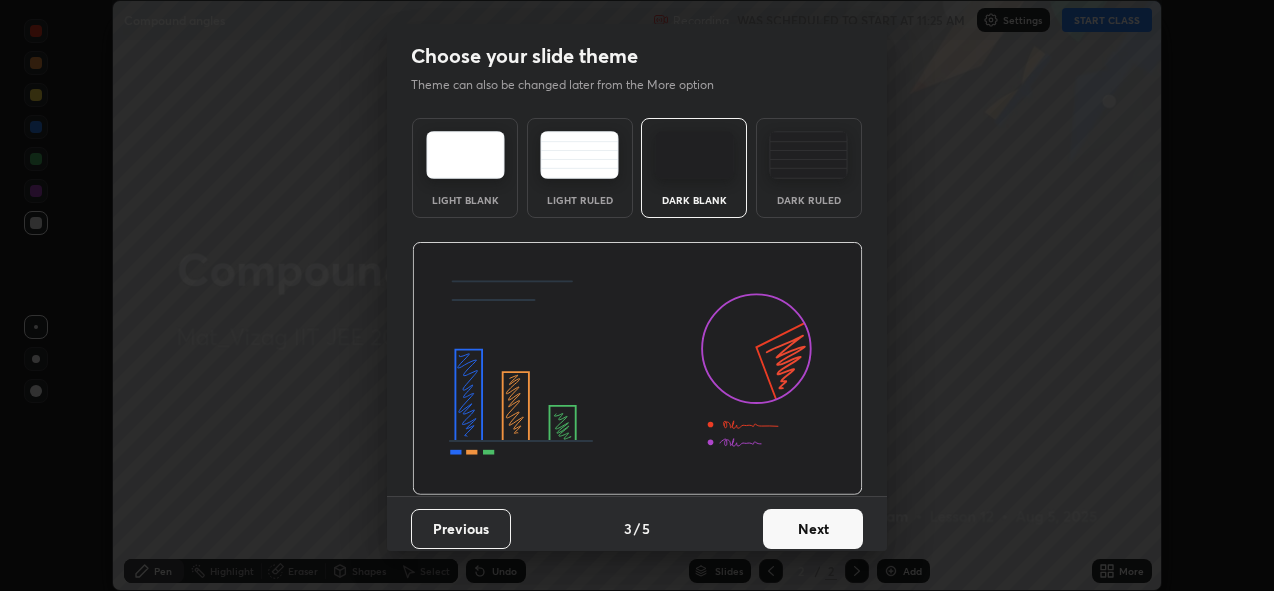 click on "Next" at bounding box center (813, 529) 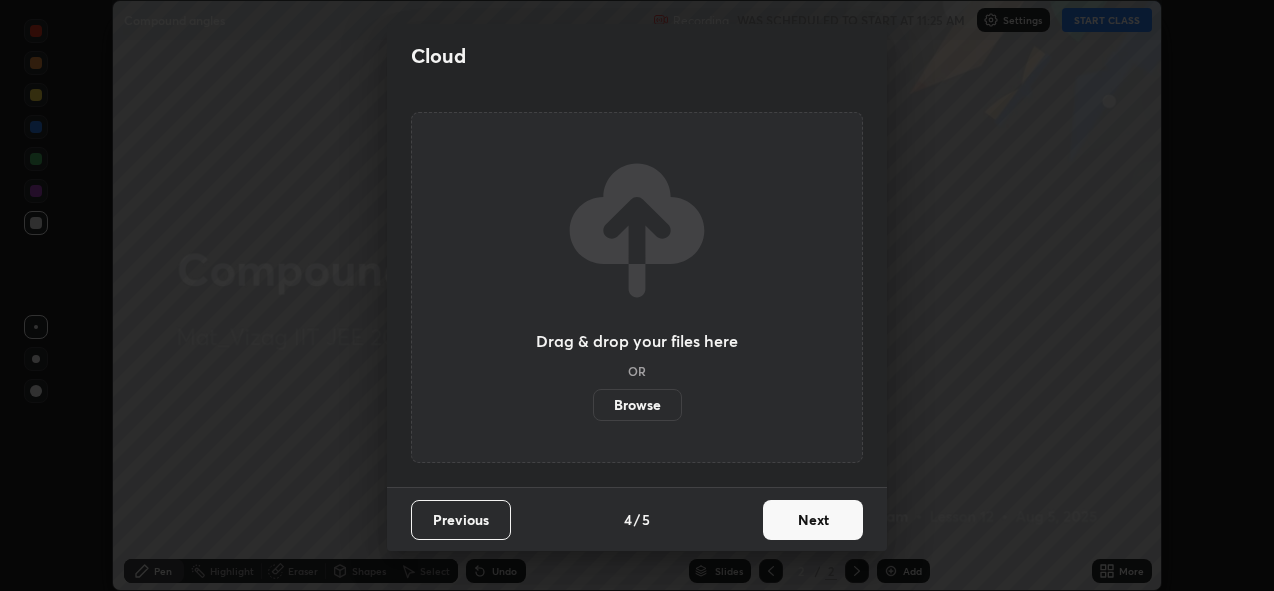 click on "Next" at bounding box center [813, 520] 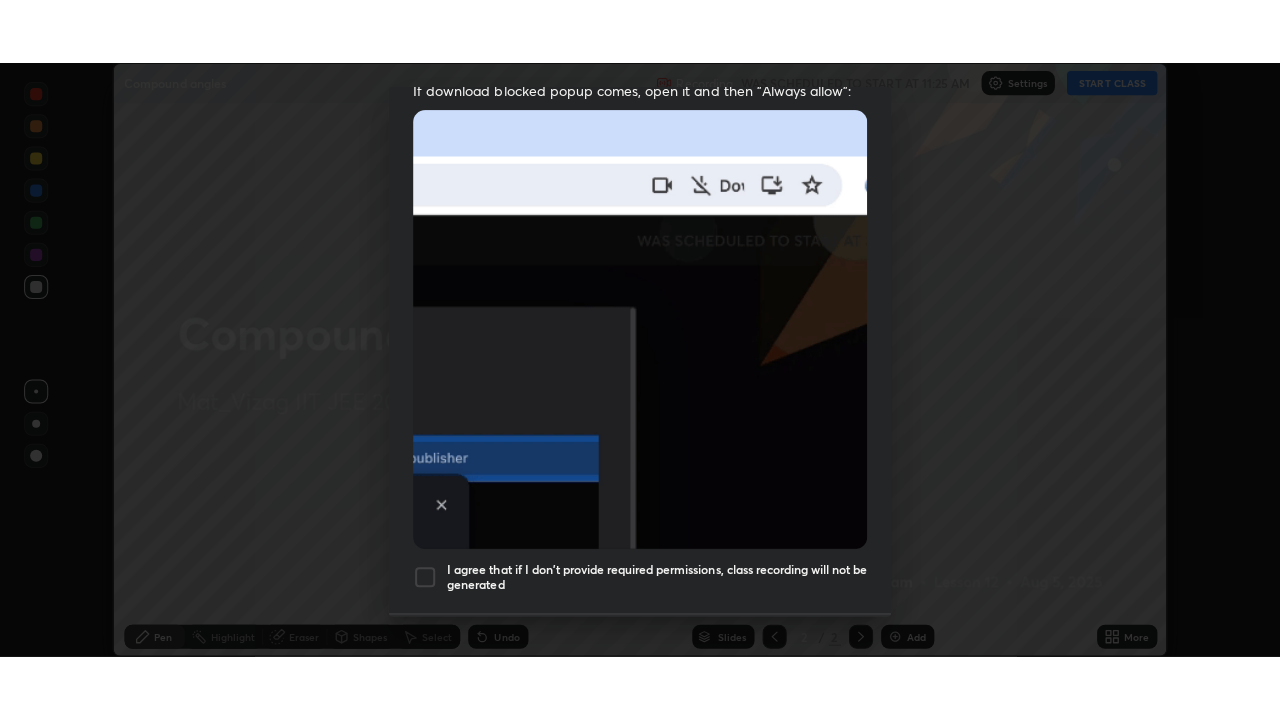 scroll, scrollTop: 473, scrollLeft: 0, axis: vertical 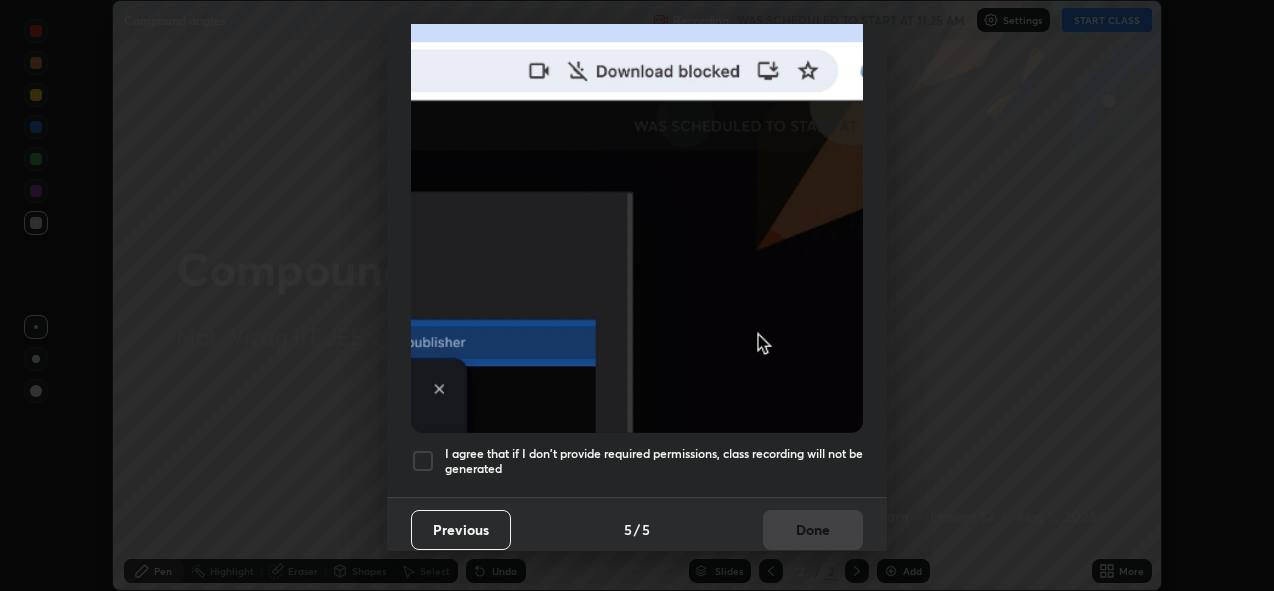 click at bounding box center [423, 461] 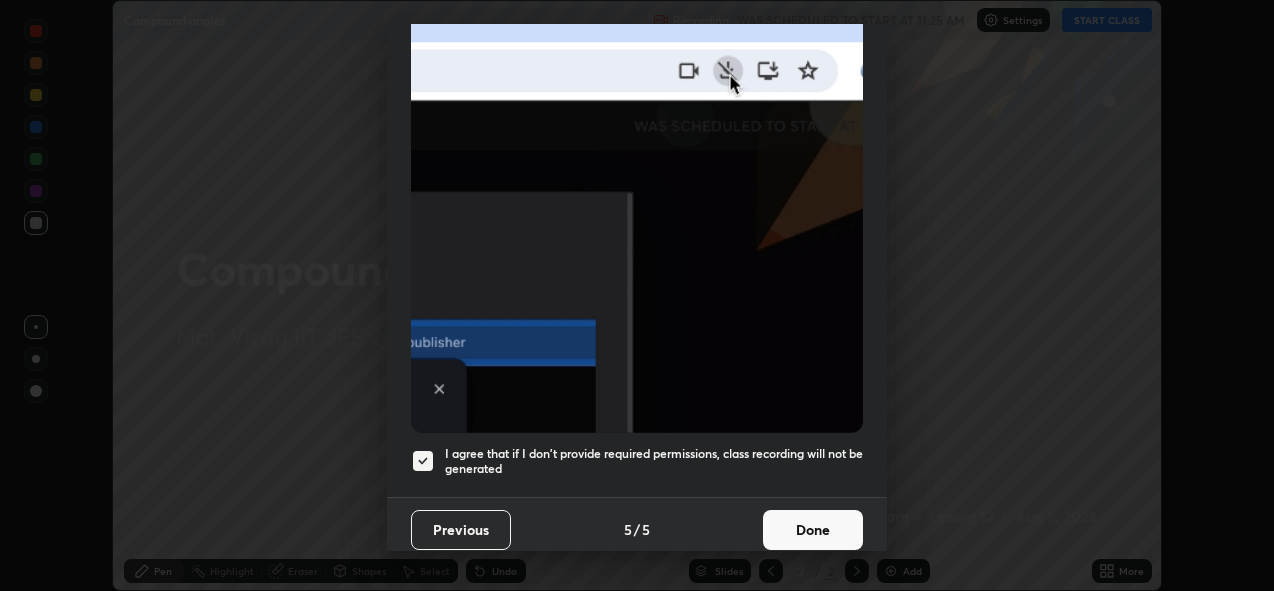 click on "Done" at bounding box center (813, 530) 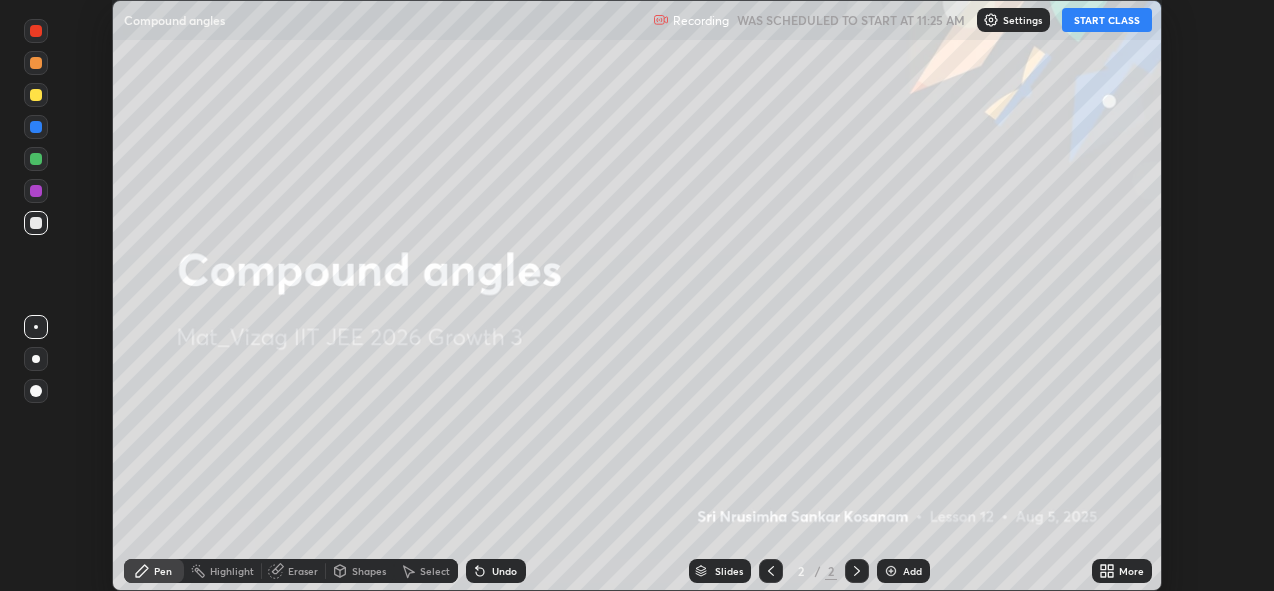 click on "More" at bounding box center (1122, 571) 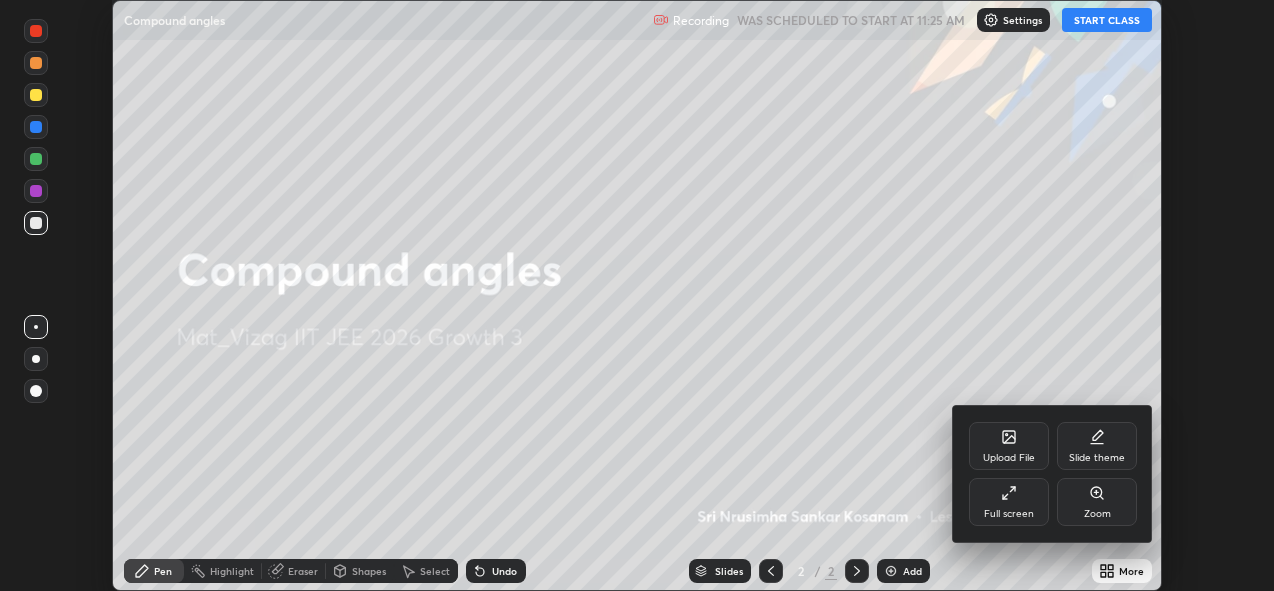 click on "Full screen" at bounding box center [1009, 502] 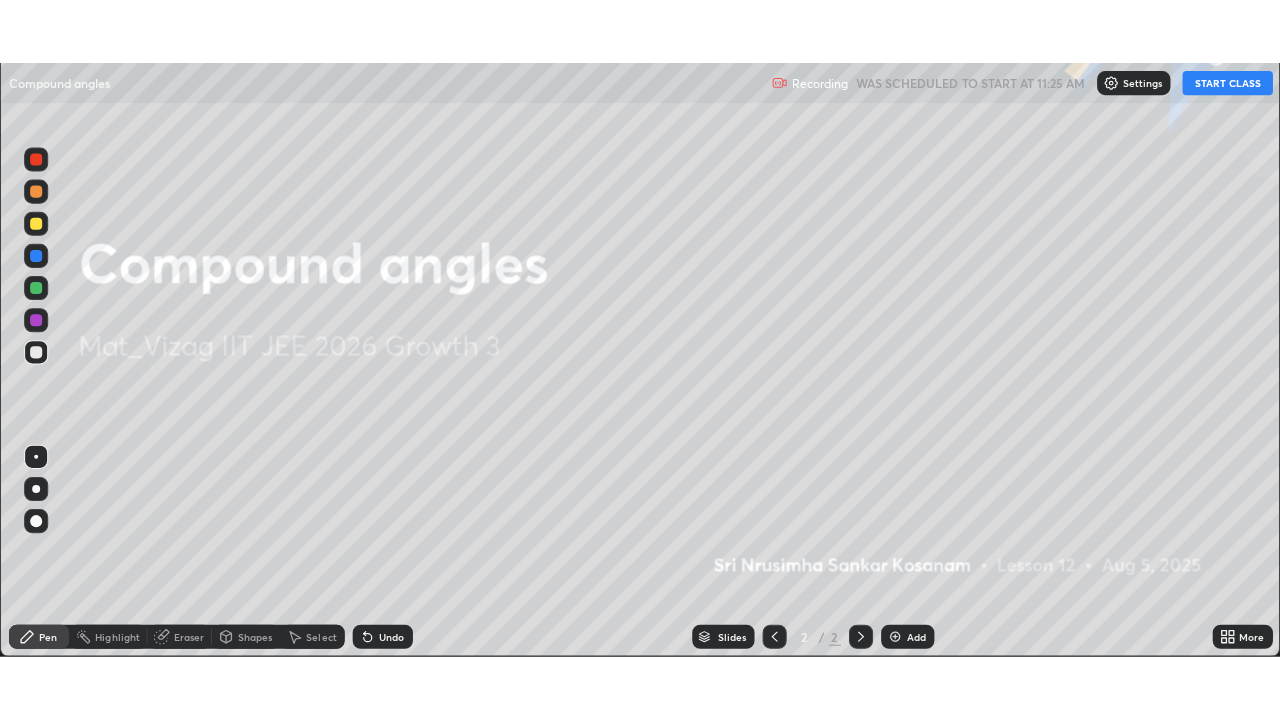 scroll, scrollTop: 99280, scrollLeft: 98720, axis: both 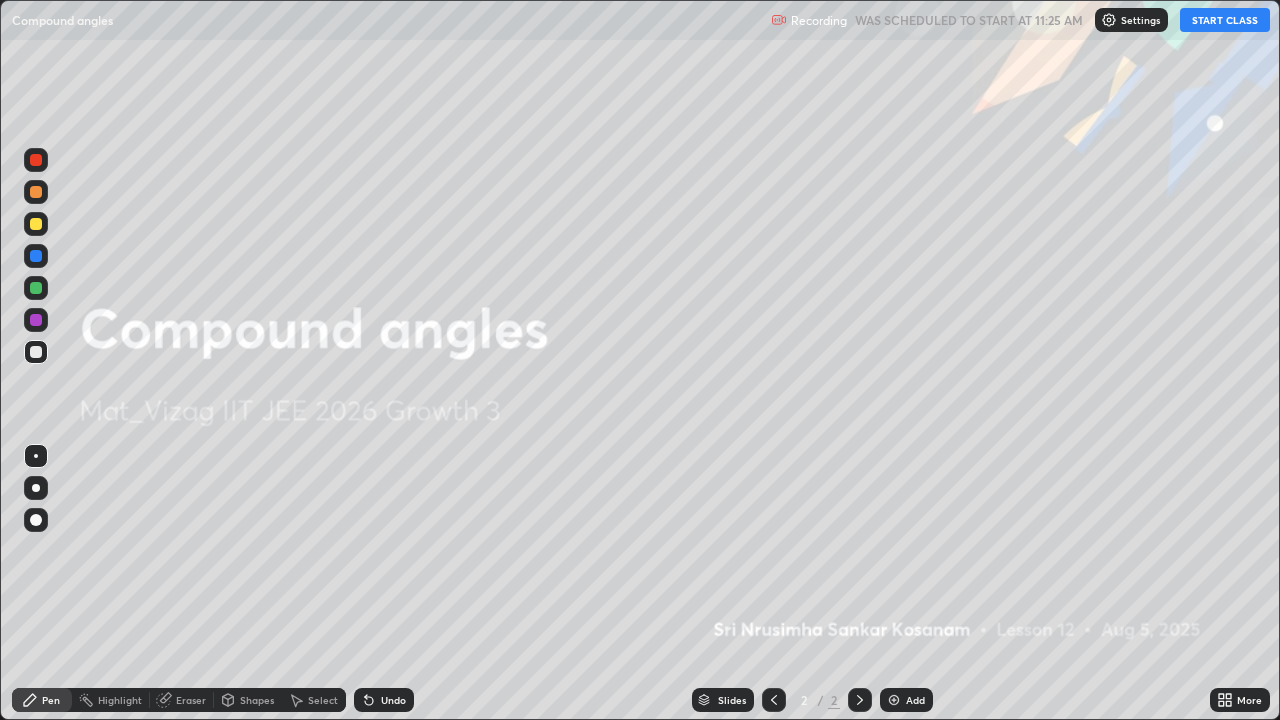 click on "START CLASS" at bounding box center (1225, 20) 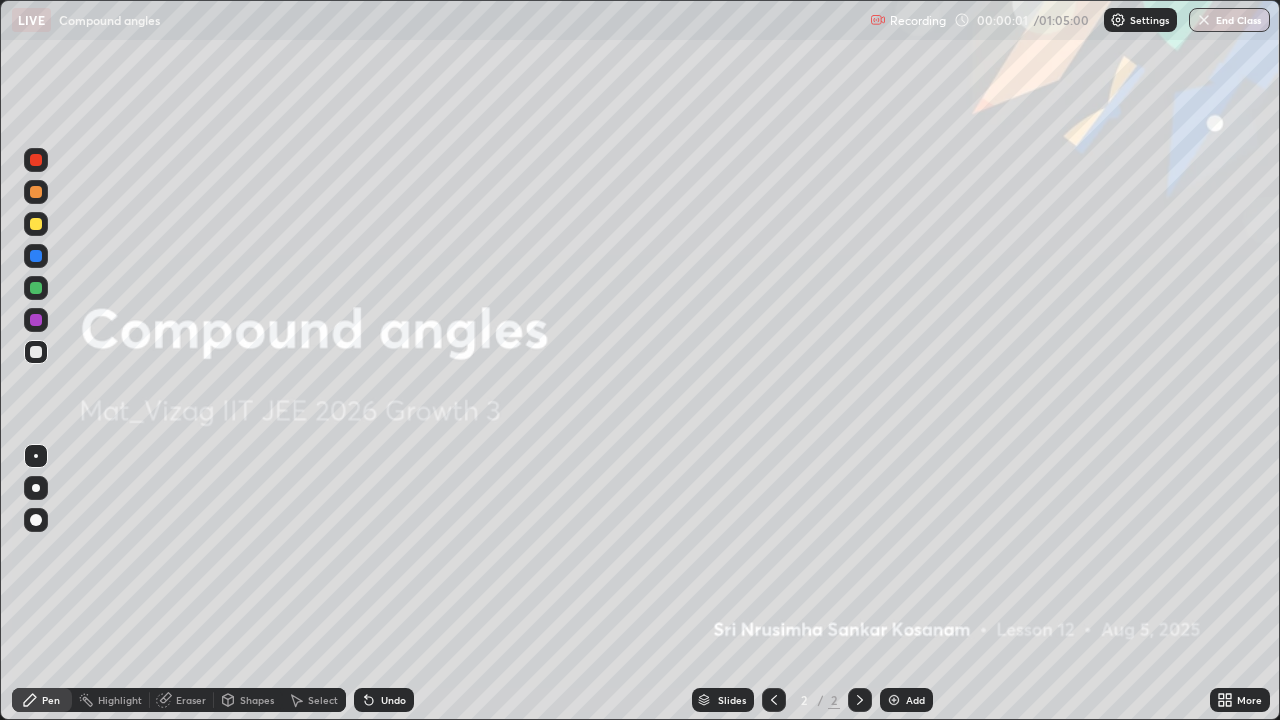 click at bounding box center (894, 700) 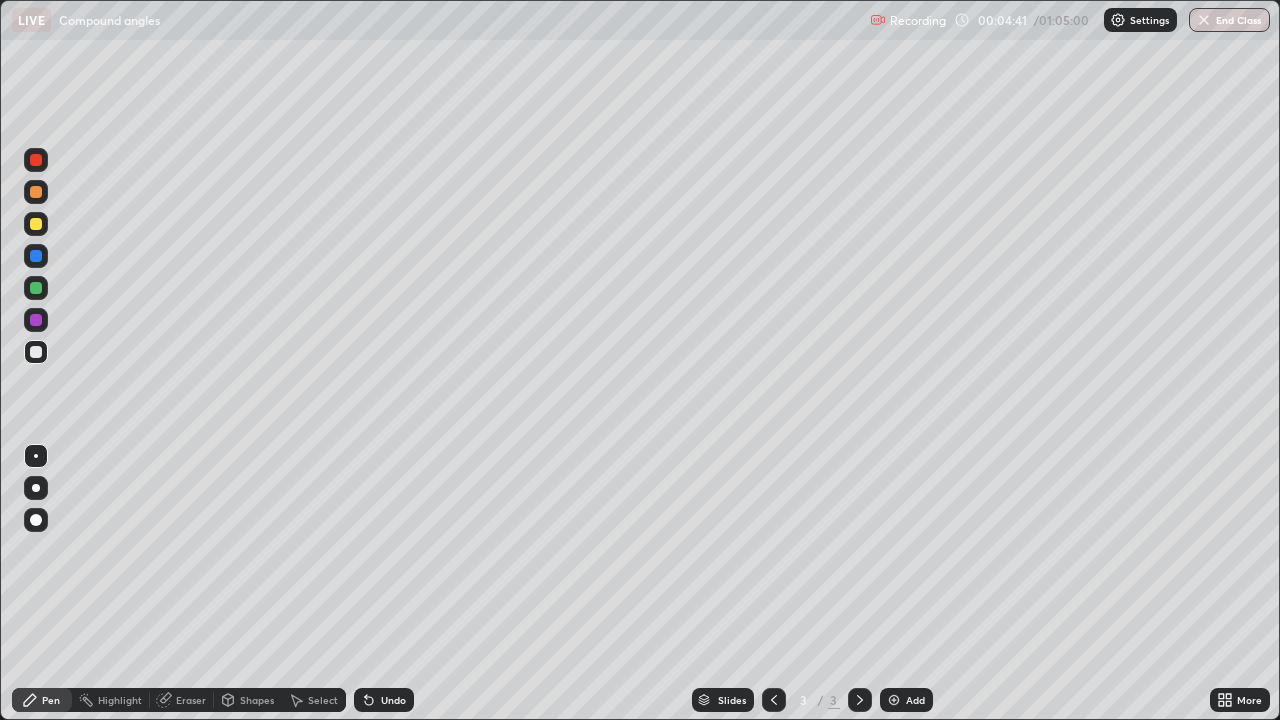 click at bounding box center [894, 700] 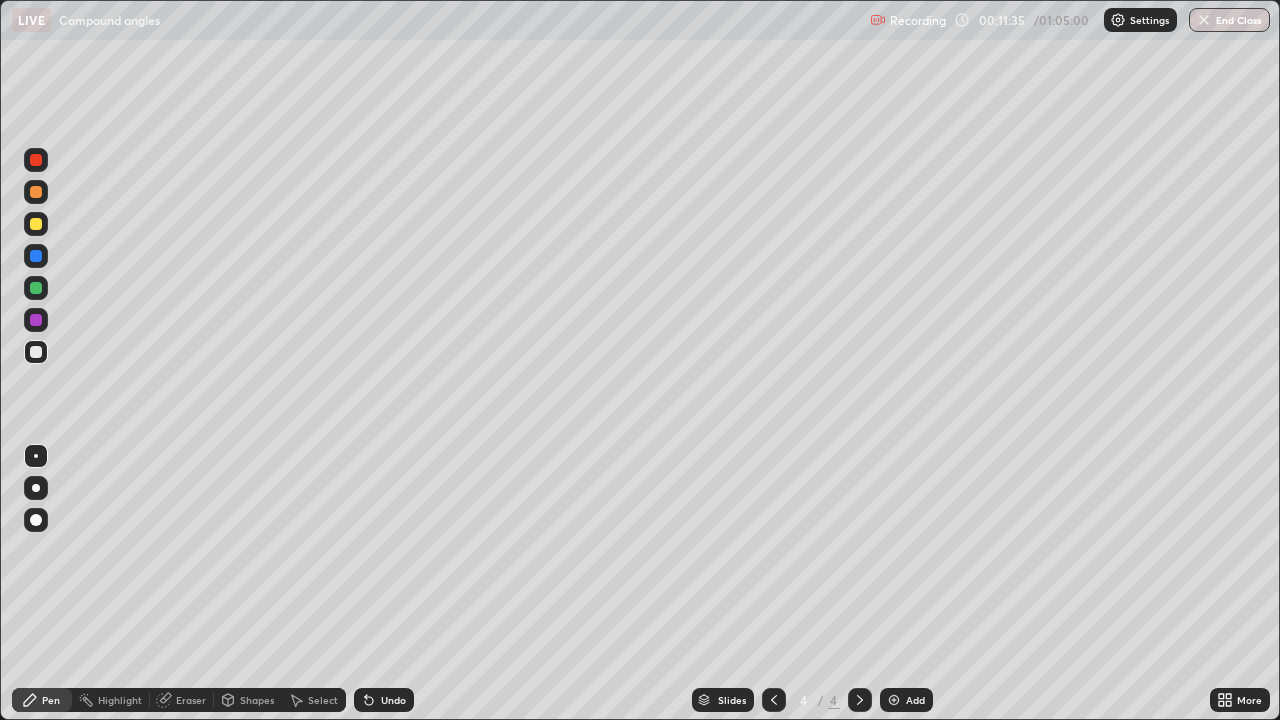 click on "Undo" at bounding box center (393, 700) 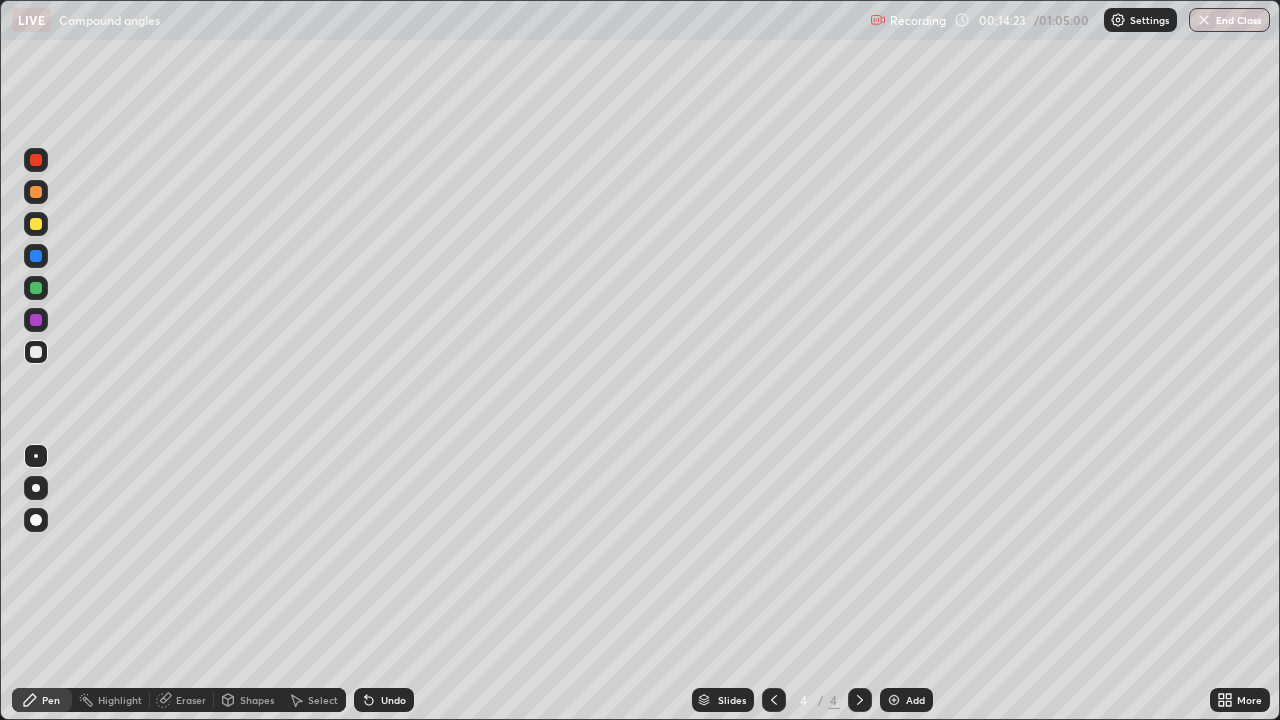 click at bounding box center [894, 700] 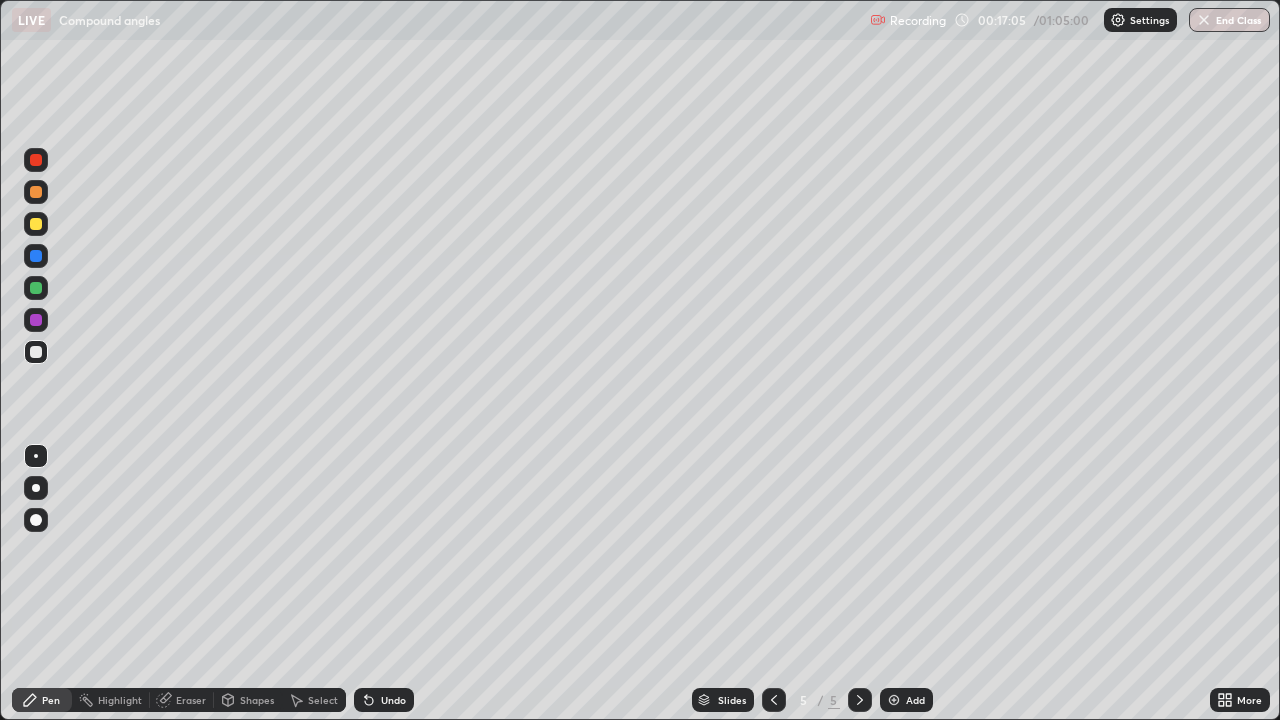 click on "Undo" at bounding box center (393, 700) 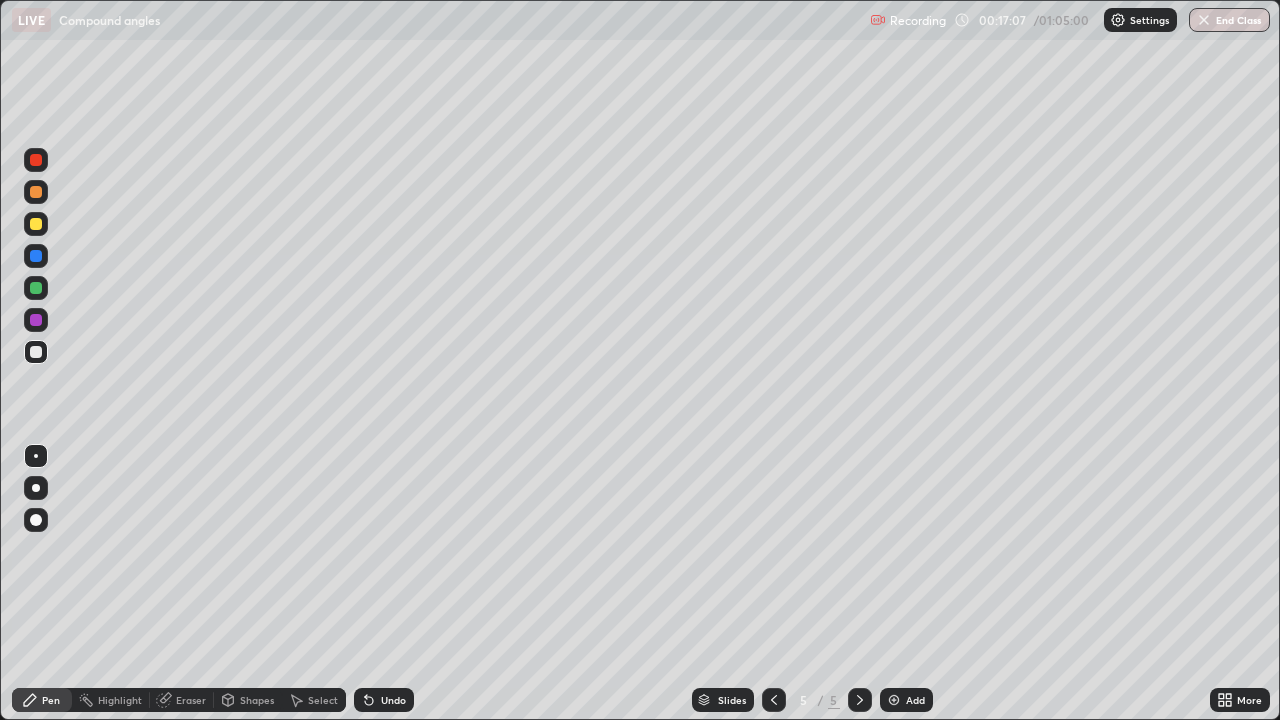 click on "Add" at bounding box center [915, 700] 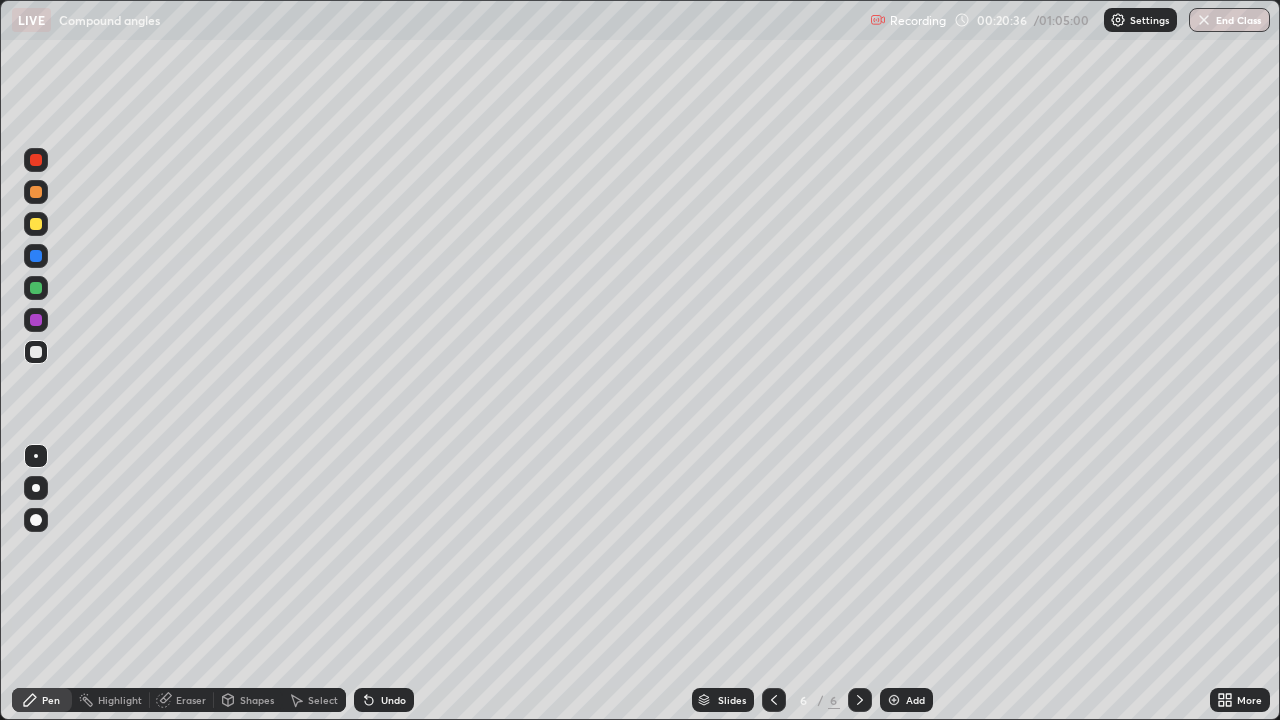 click on "Undo" at bounding box center (393, 700) 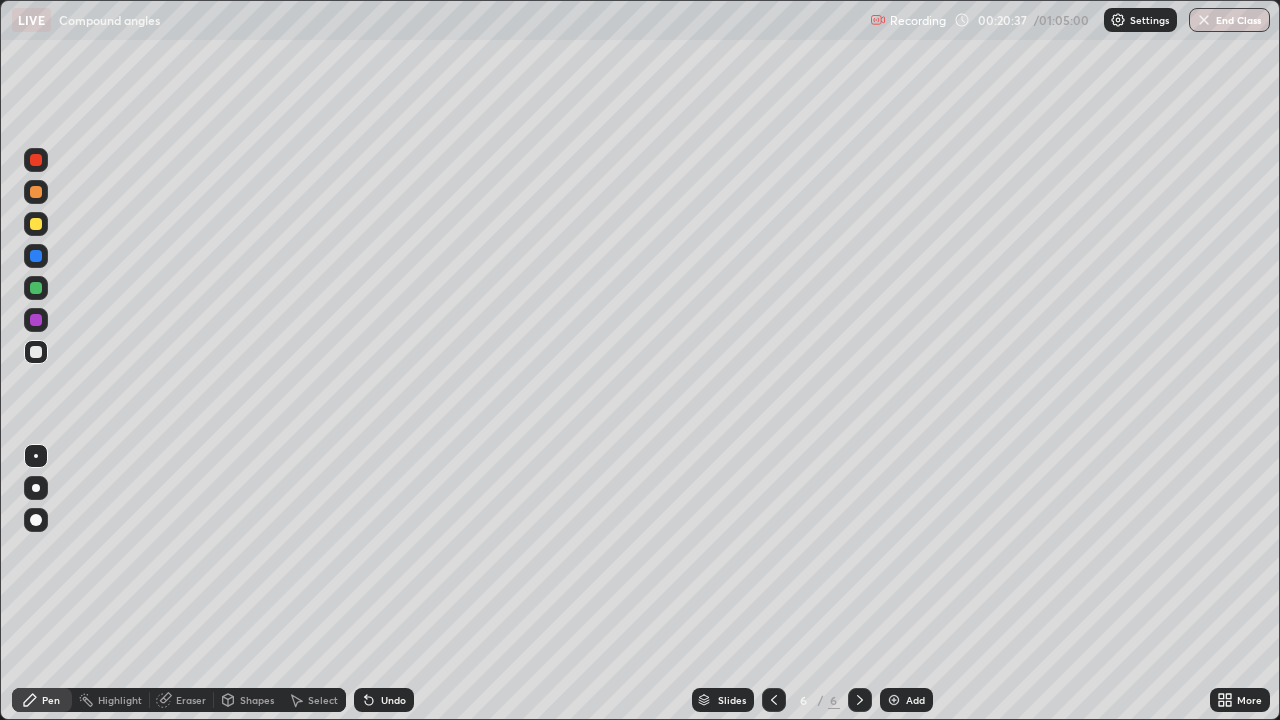 click on "Undo" at bounding box center [393, 700] 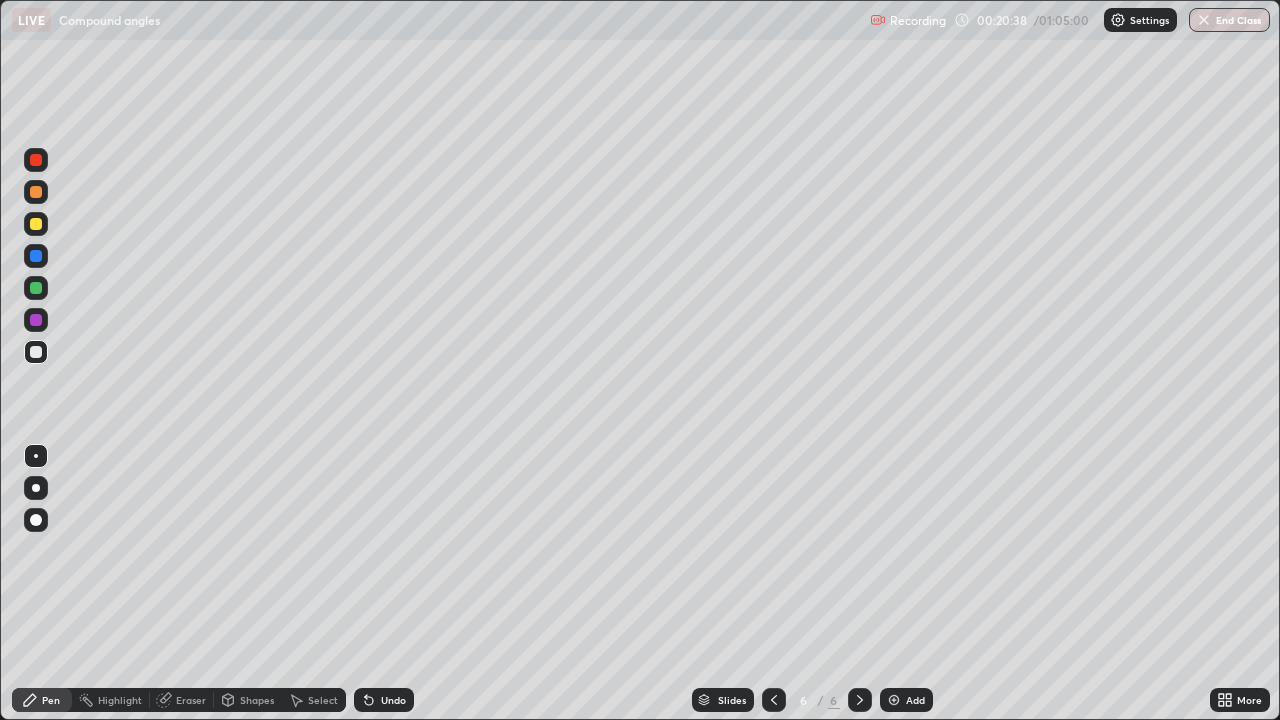 click on "Undo" at bounding box center [393, 700] 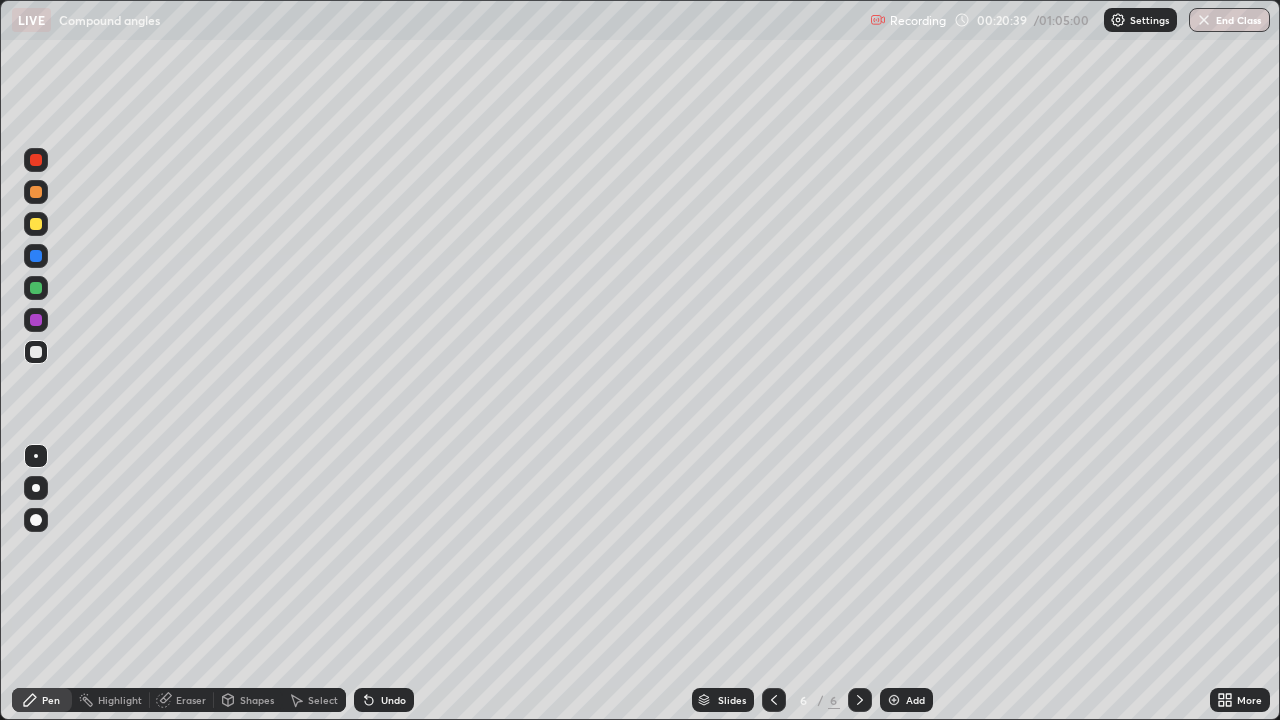 click on "Undo" at bounding box center (393, 700) 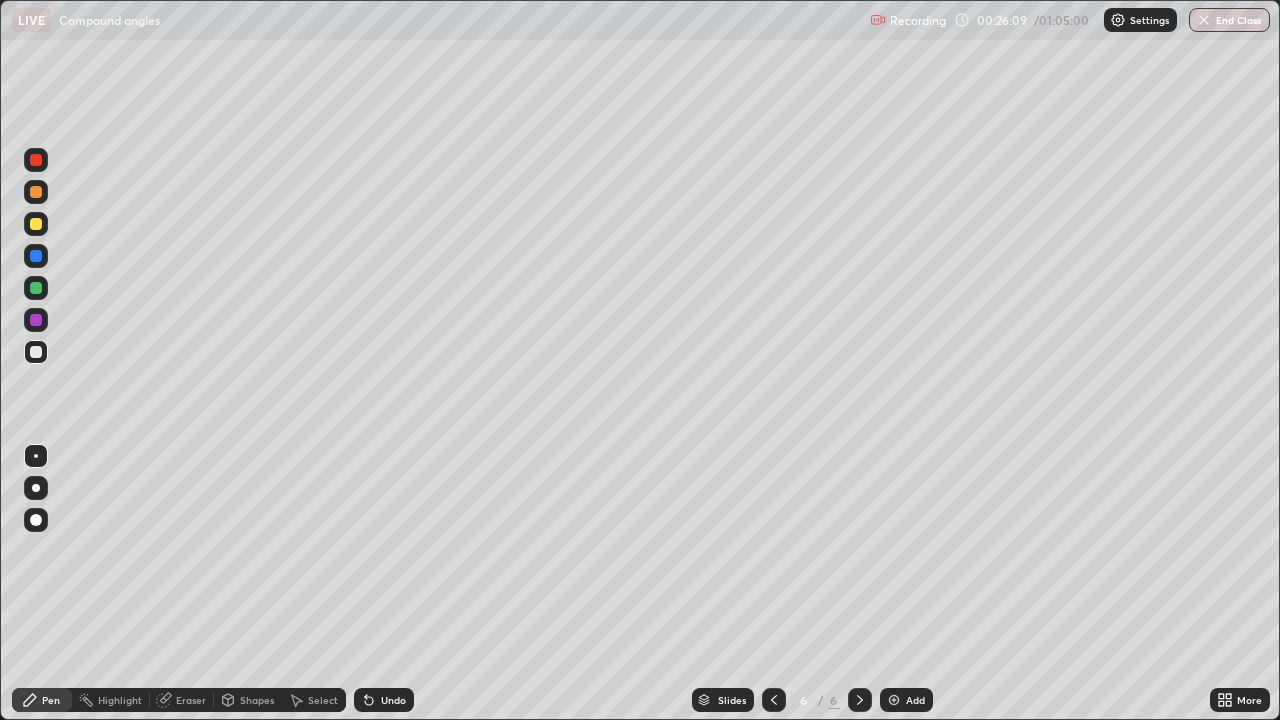 click at bounding box center [894, 700] 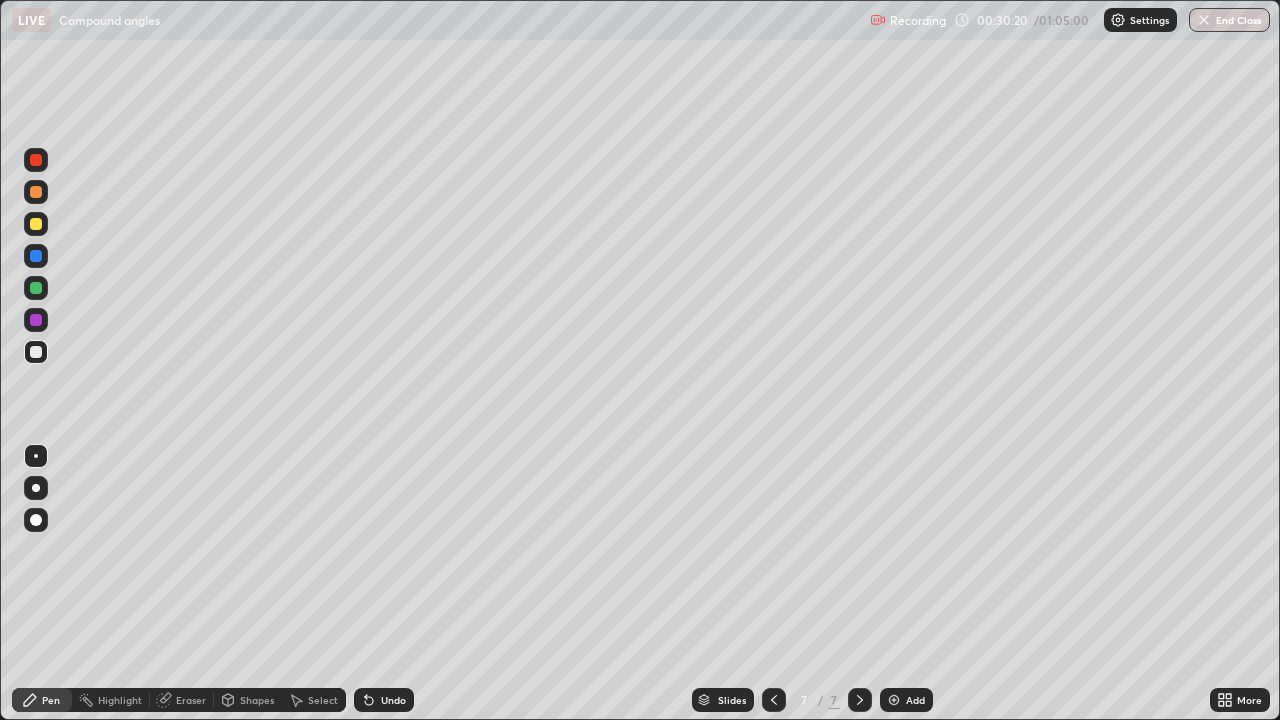 click on "Eraser" at bounding box center (182, 700) 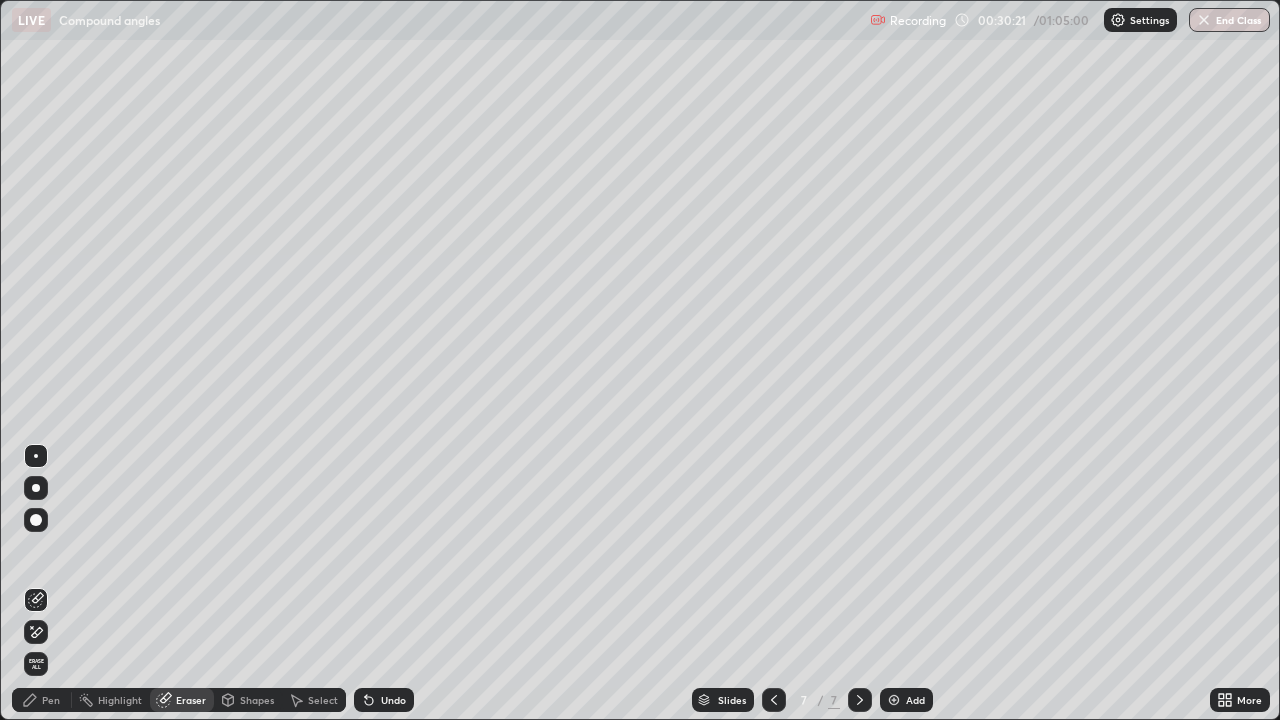 click 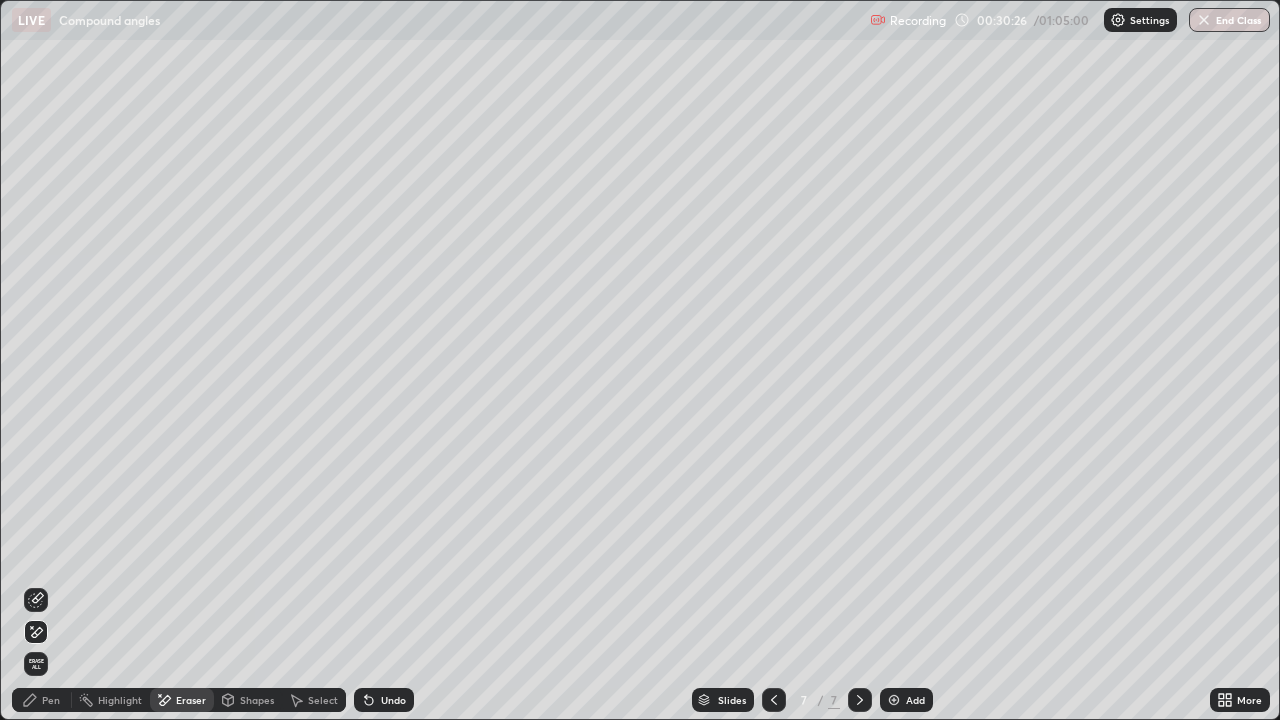 click on "Pen" at bounding box center (51, 700) 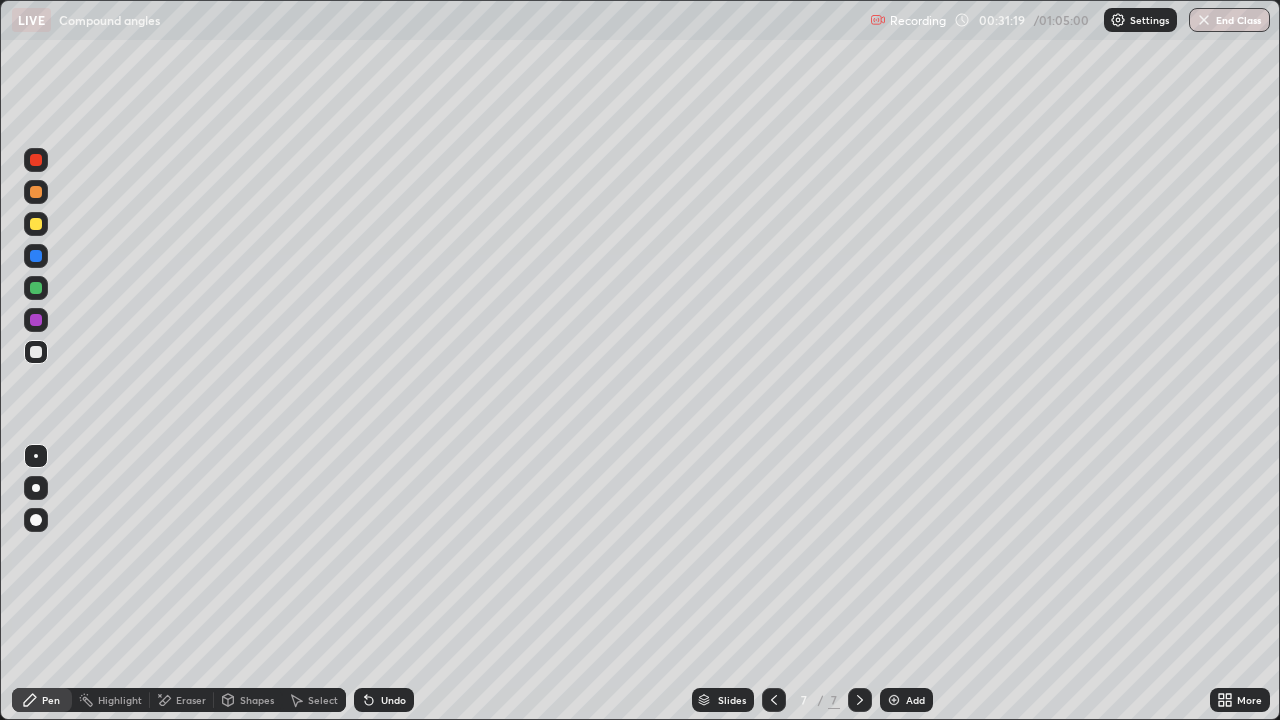 click on "Undo" at bounding box center (384, 700) 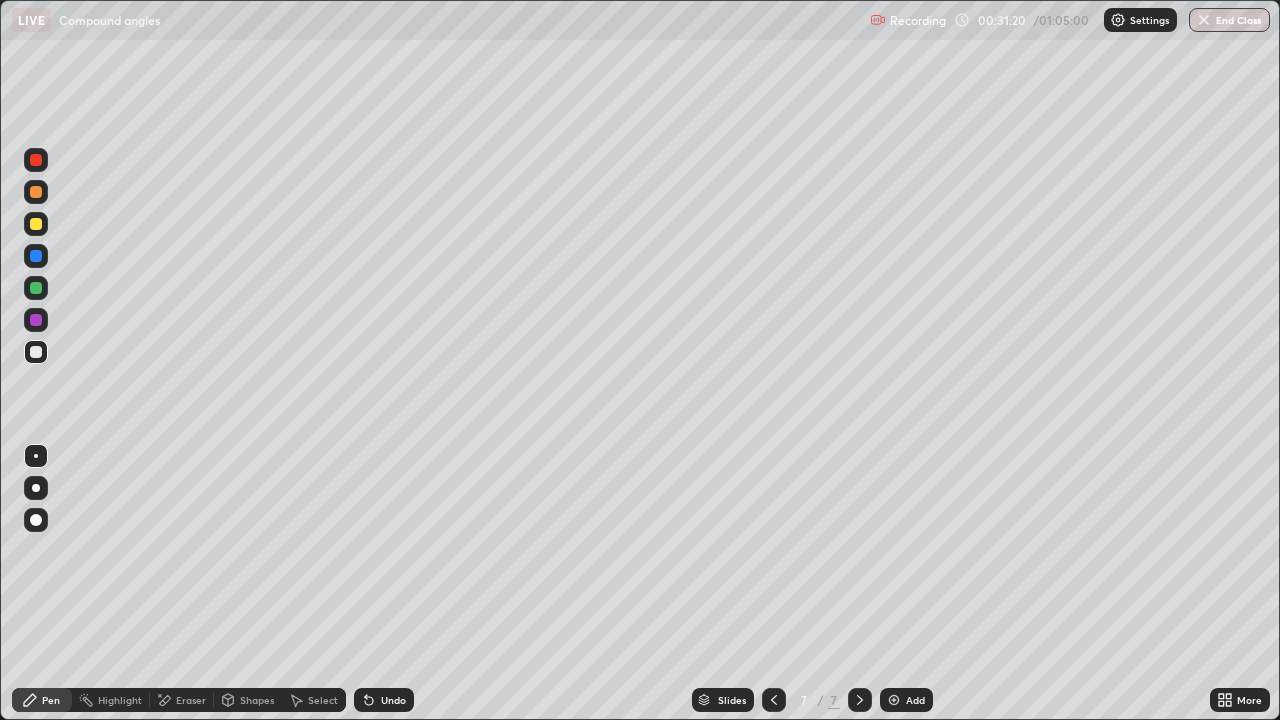 click on "Undo" at bounding box center [393, 700] 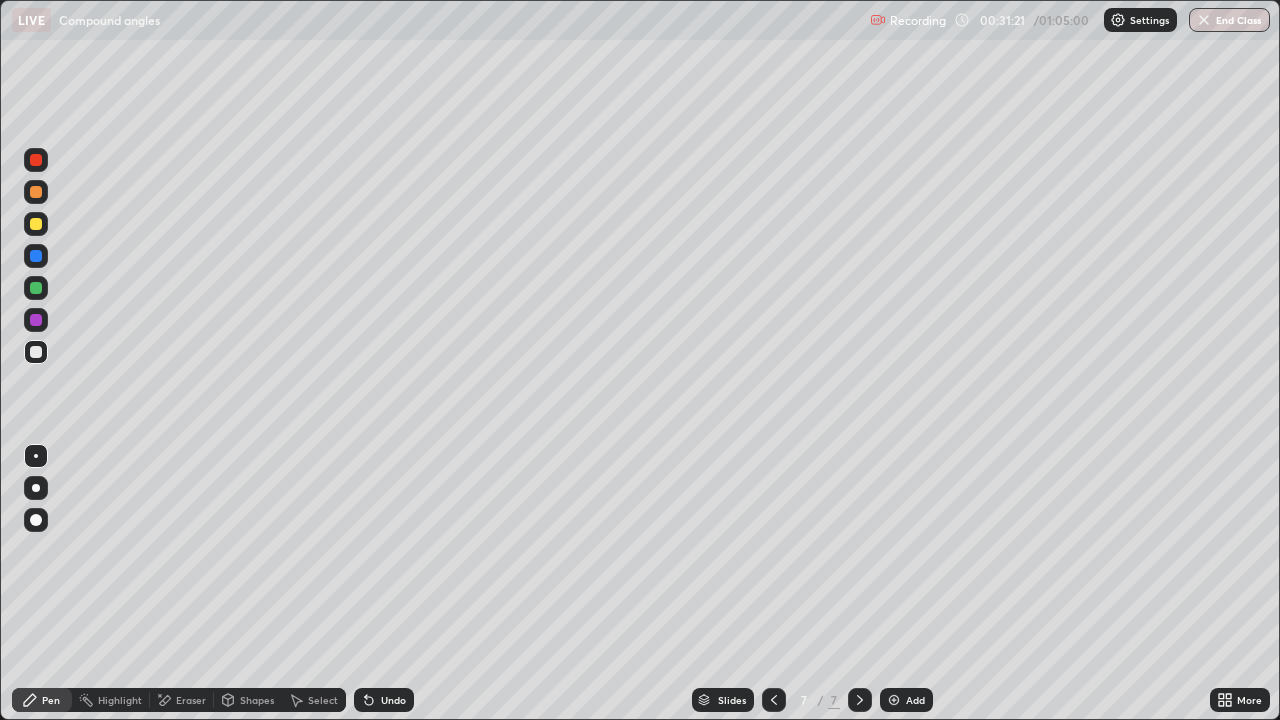 click on "Undo" at bounding box center (393, 700) 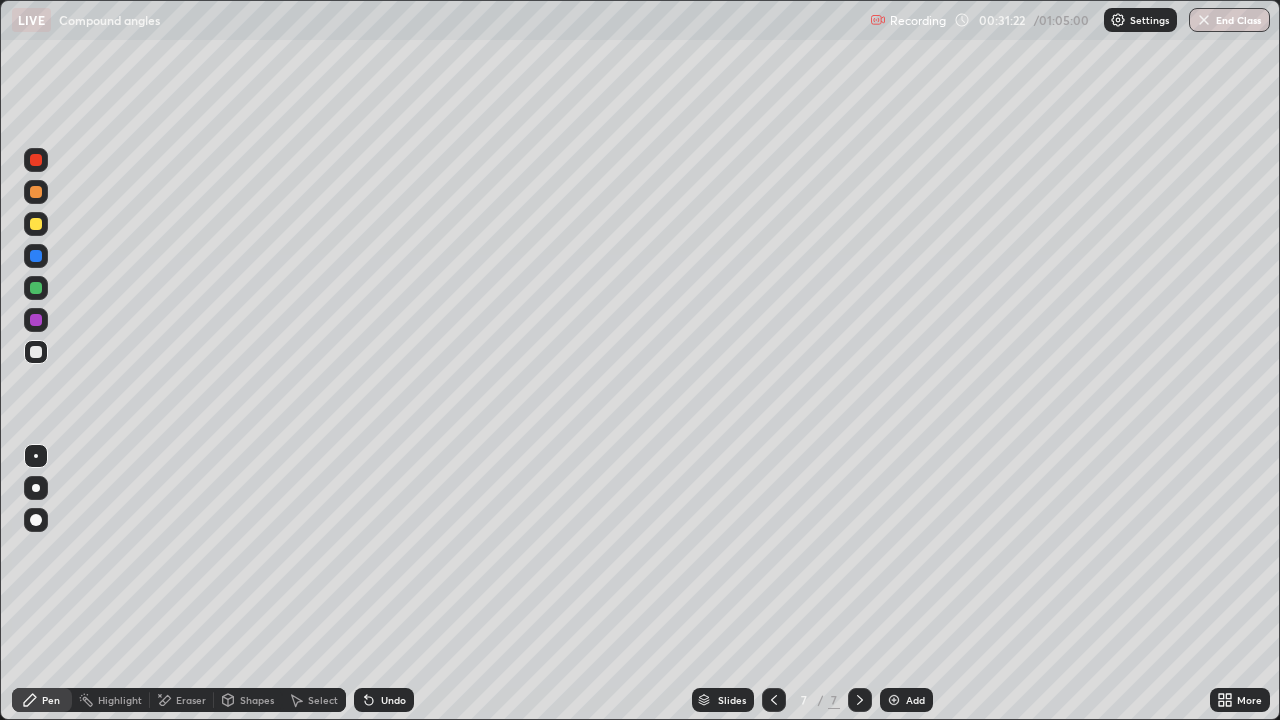 click on "Undo" at bounding box center [393, 700] 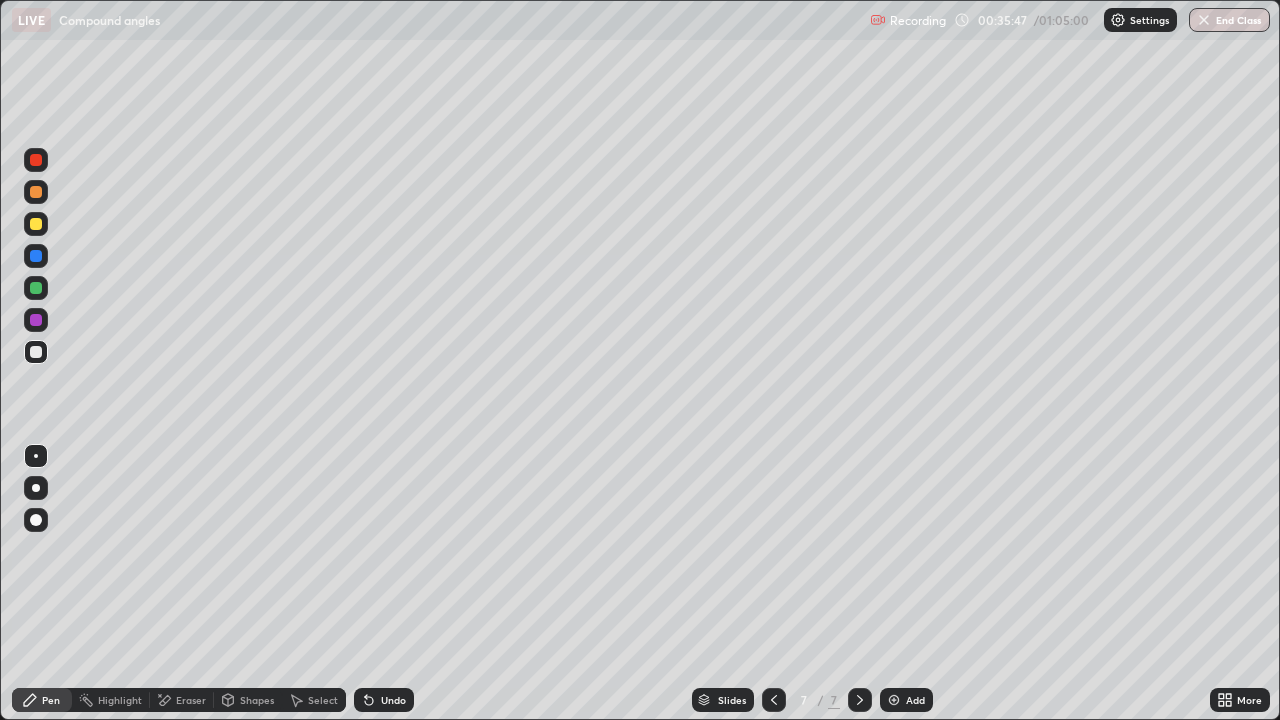 click on "Add" at bounding box center [906, 700] 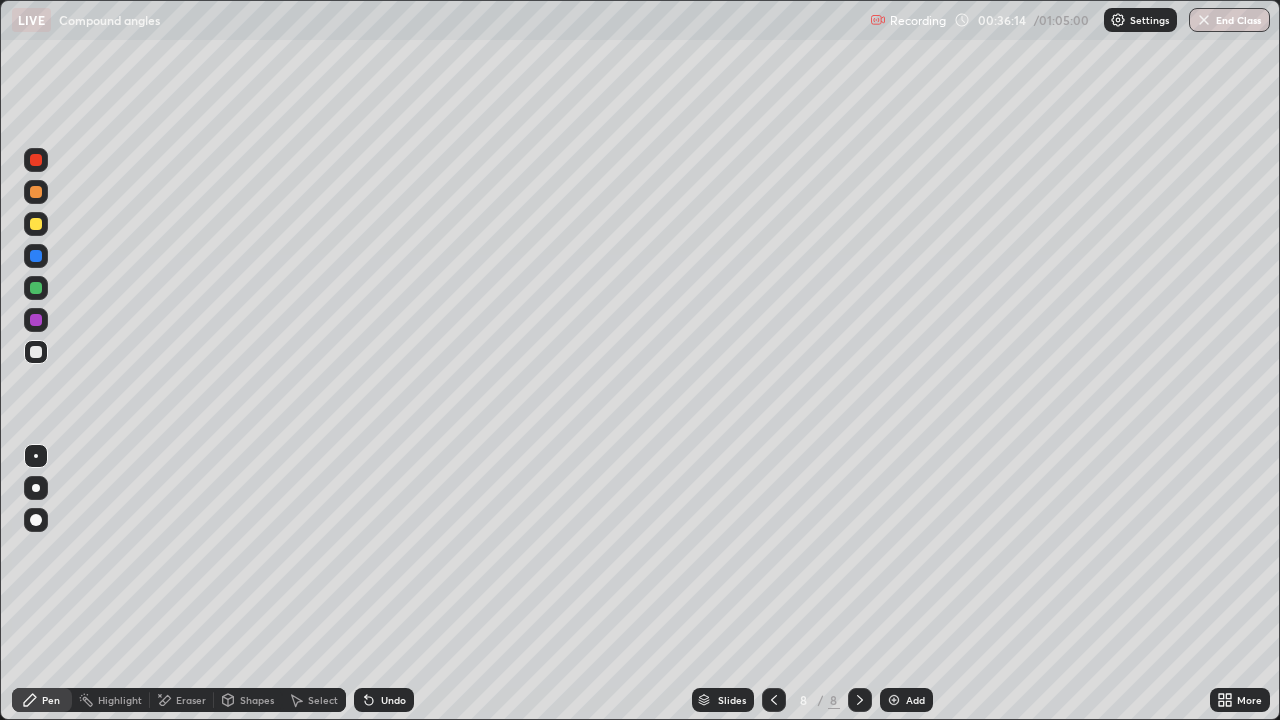 click on "Undo" at bounding box center (384, 700) 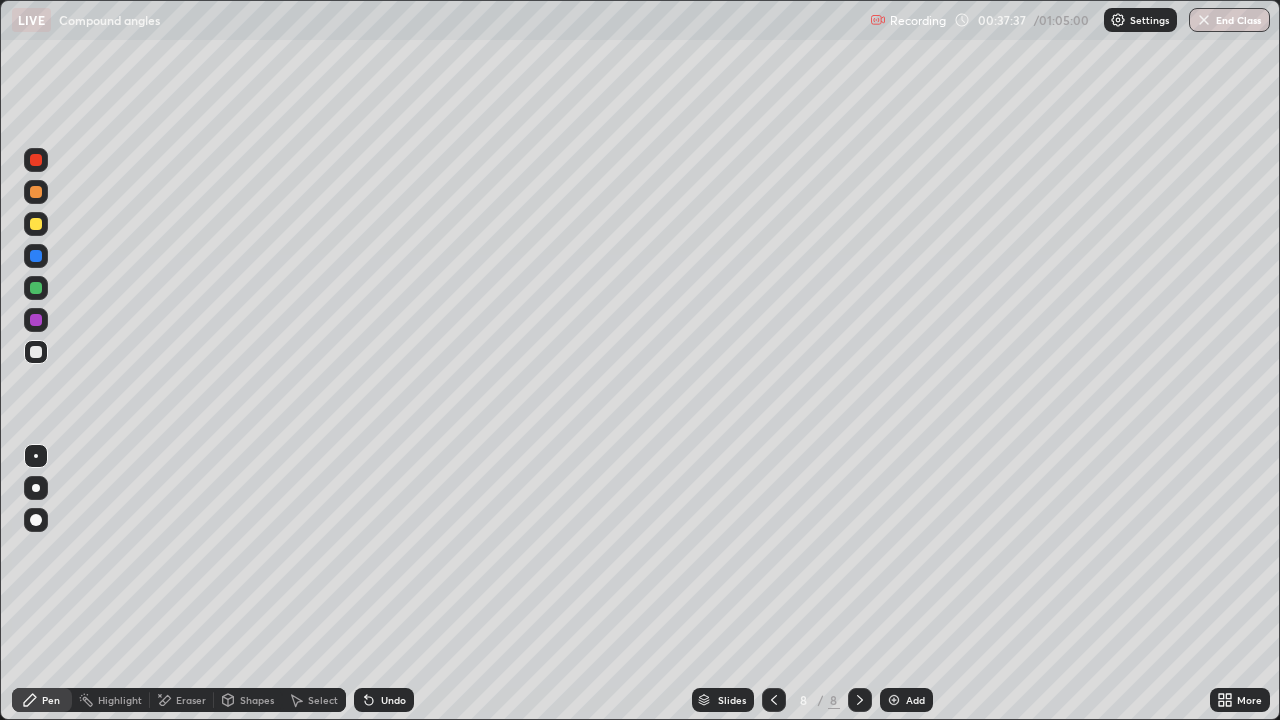 click on "Undo" at bounding box center [393, 700] 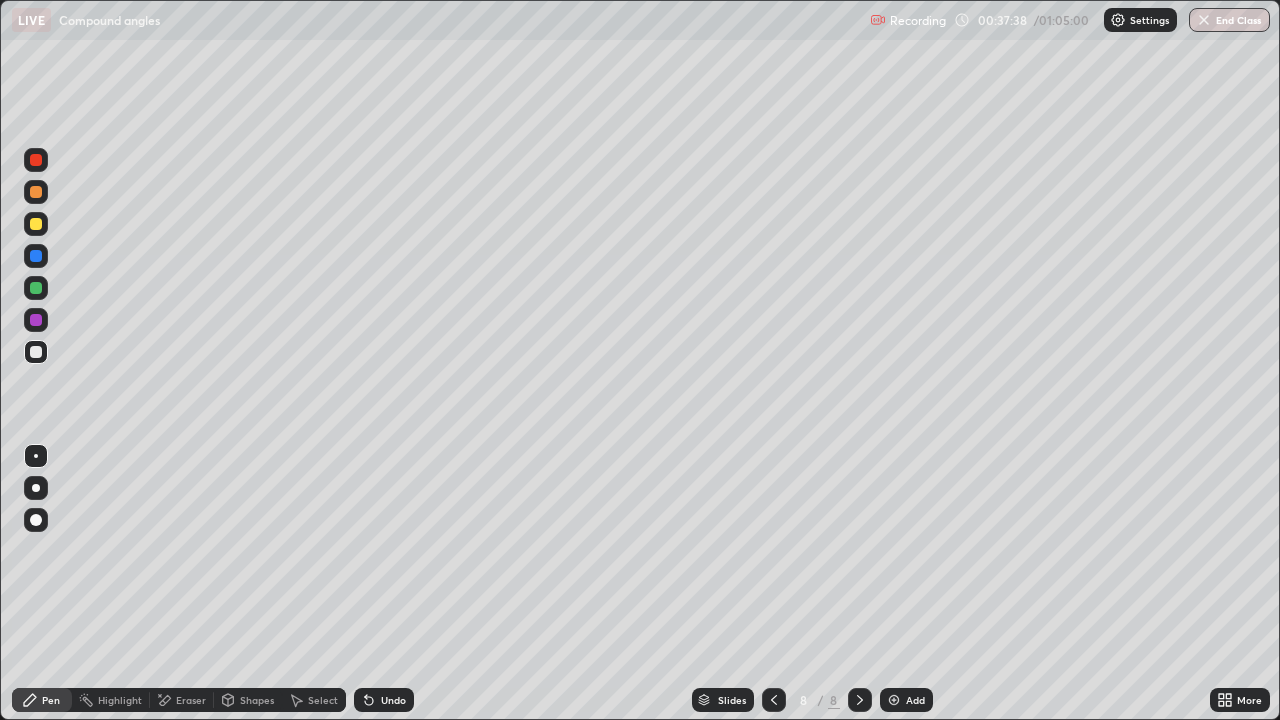 click on "Undo" at bounding box center [393, 700] 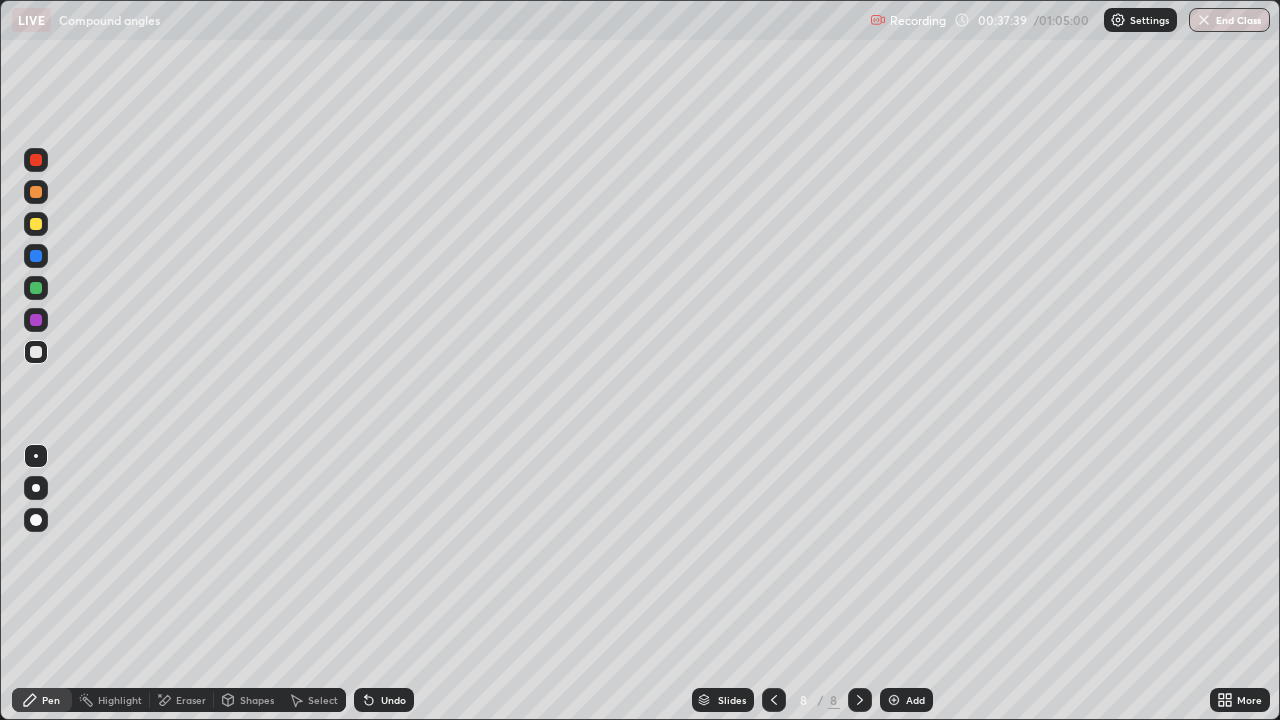 click on "Undo" at bounding box center [384, 700] 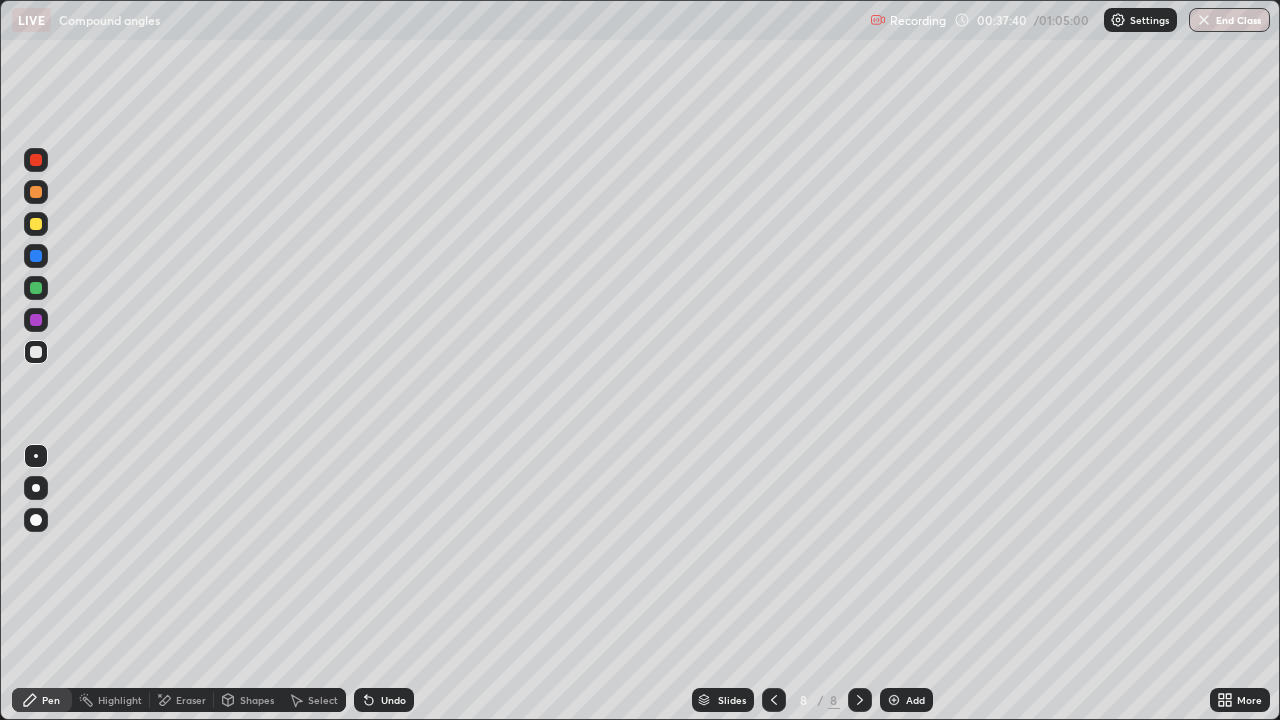 click on "Undo" at bounding box center [380, 700] 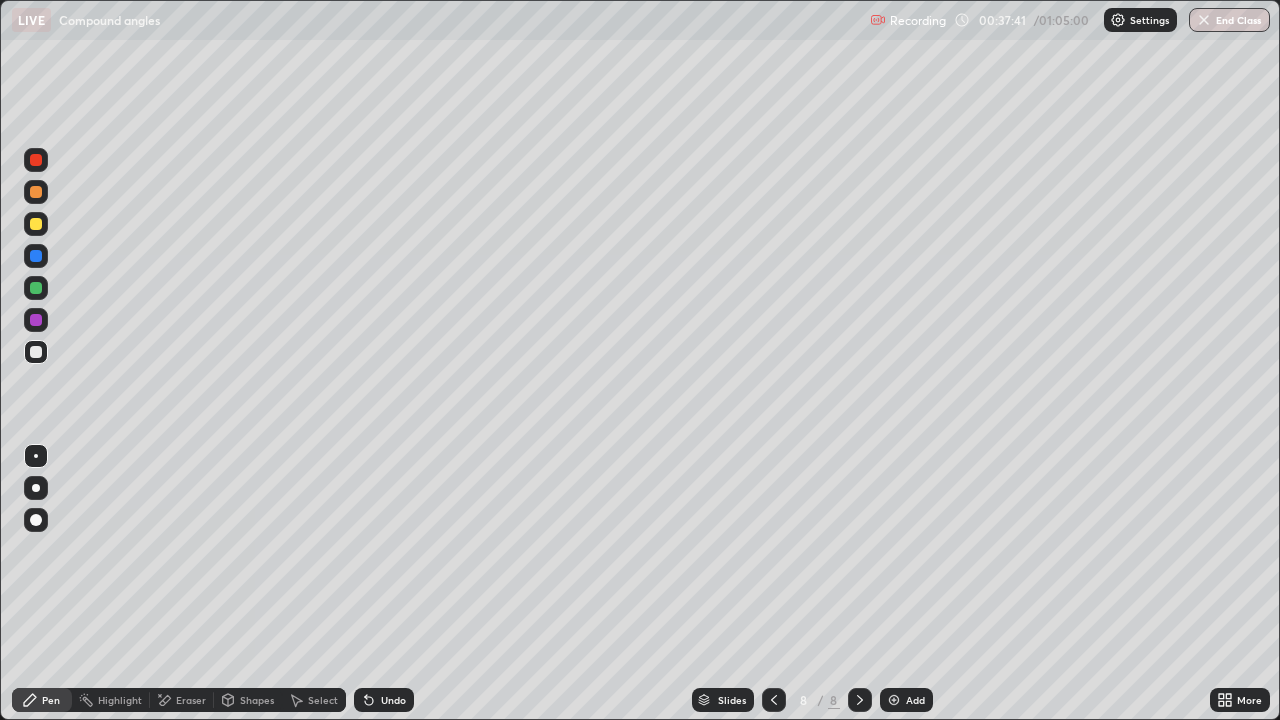 click 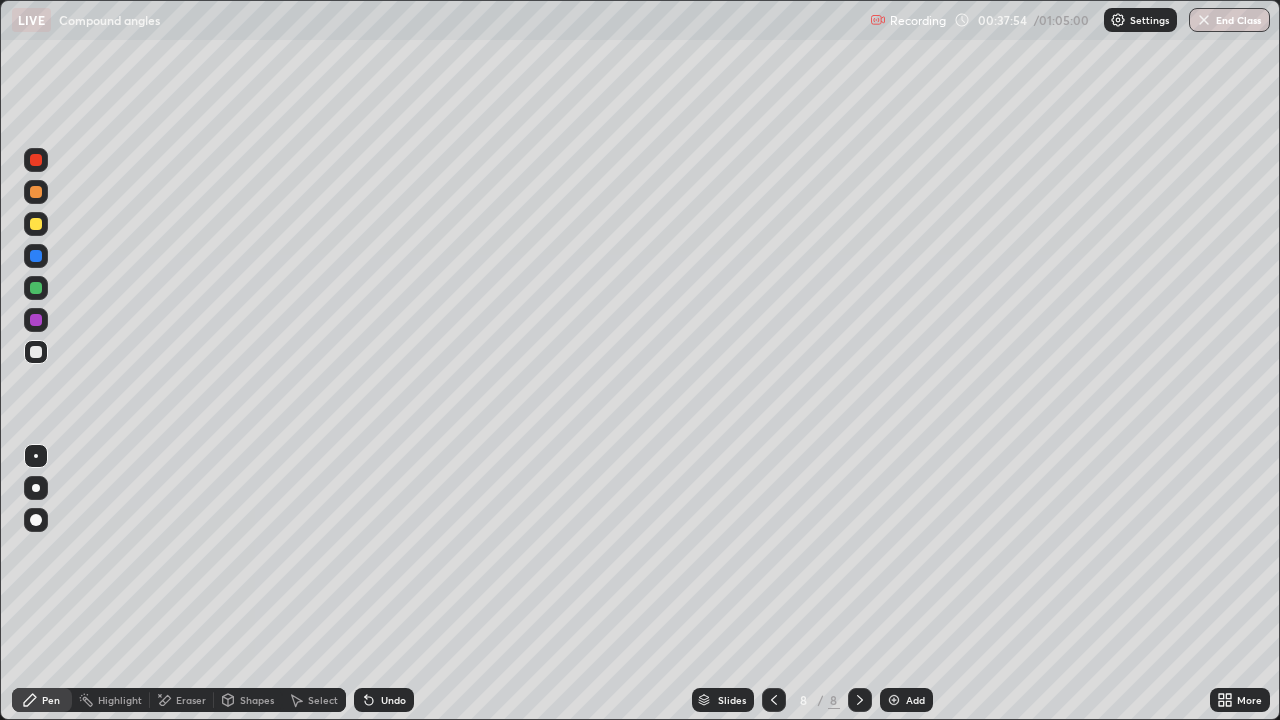 click on "Undo" at bounding box center [384, 700] 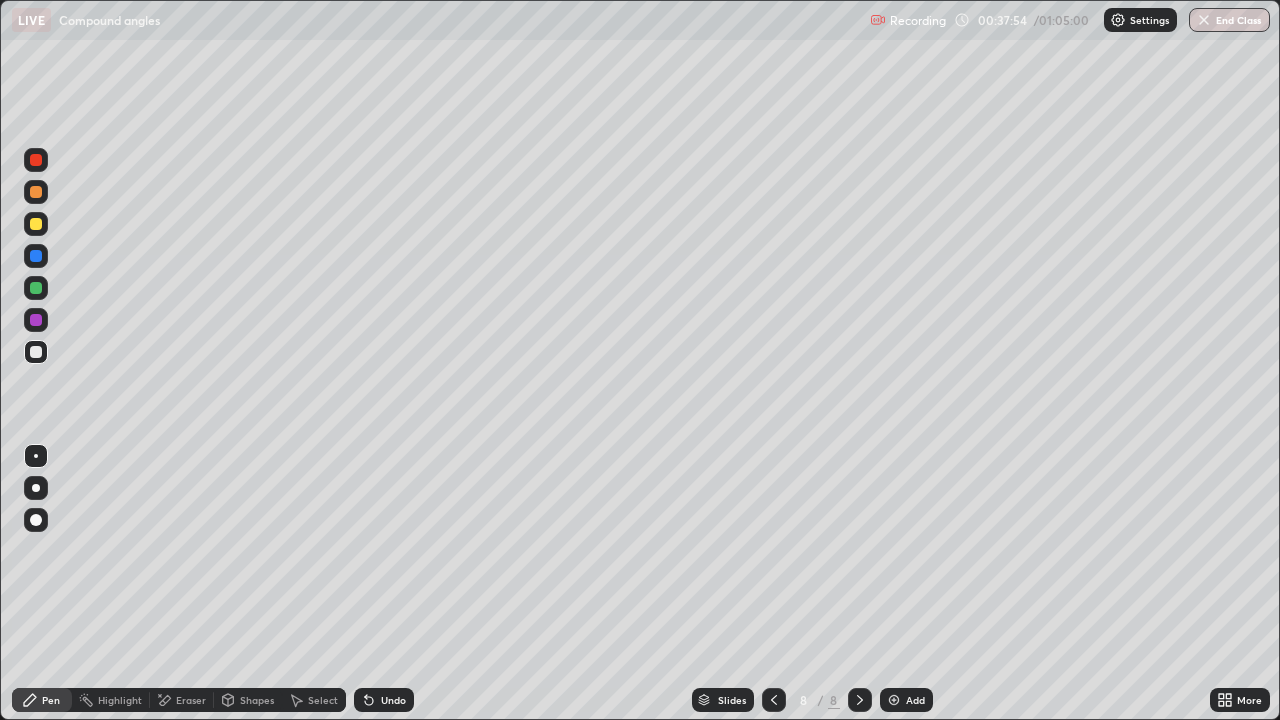click 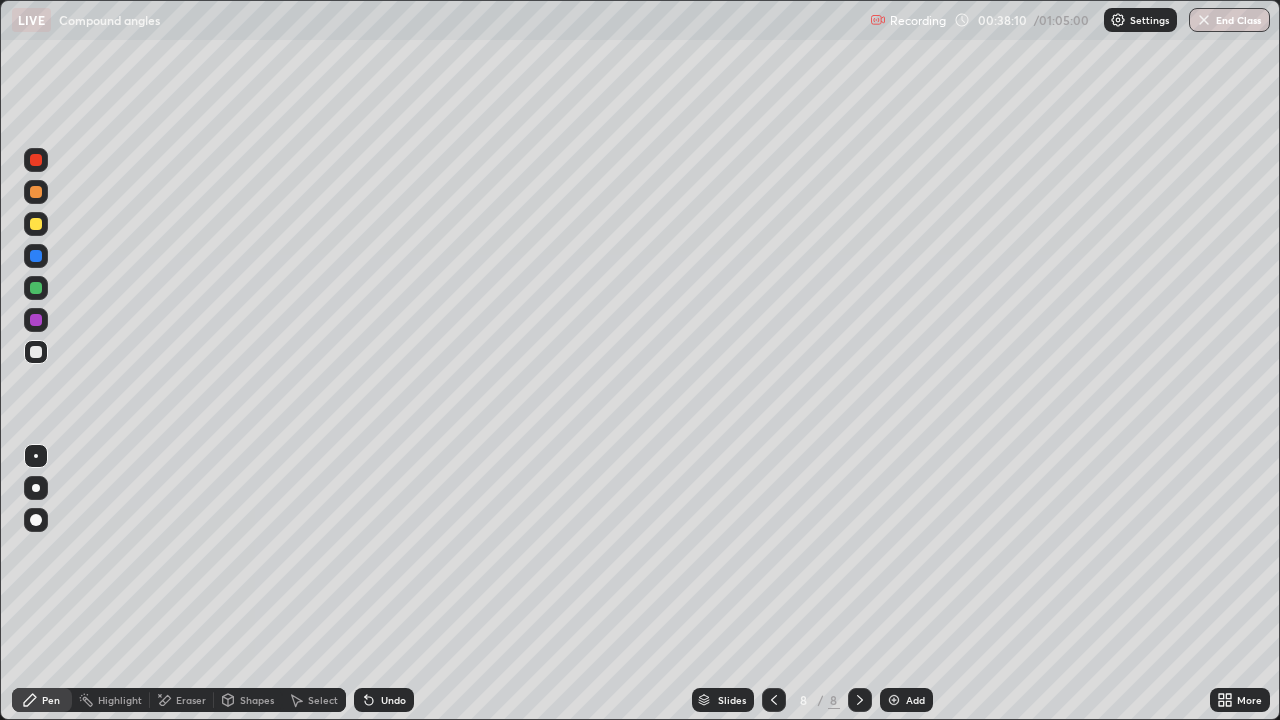 click on "Undo" at bounding box center [393, 700] 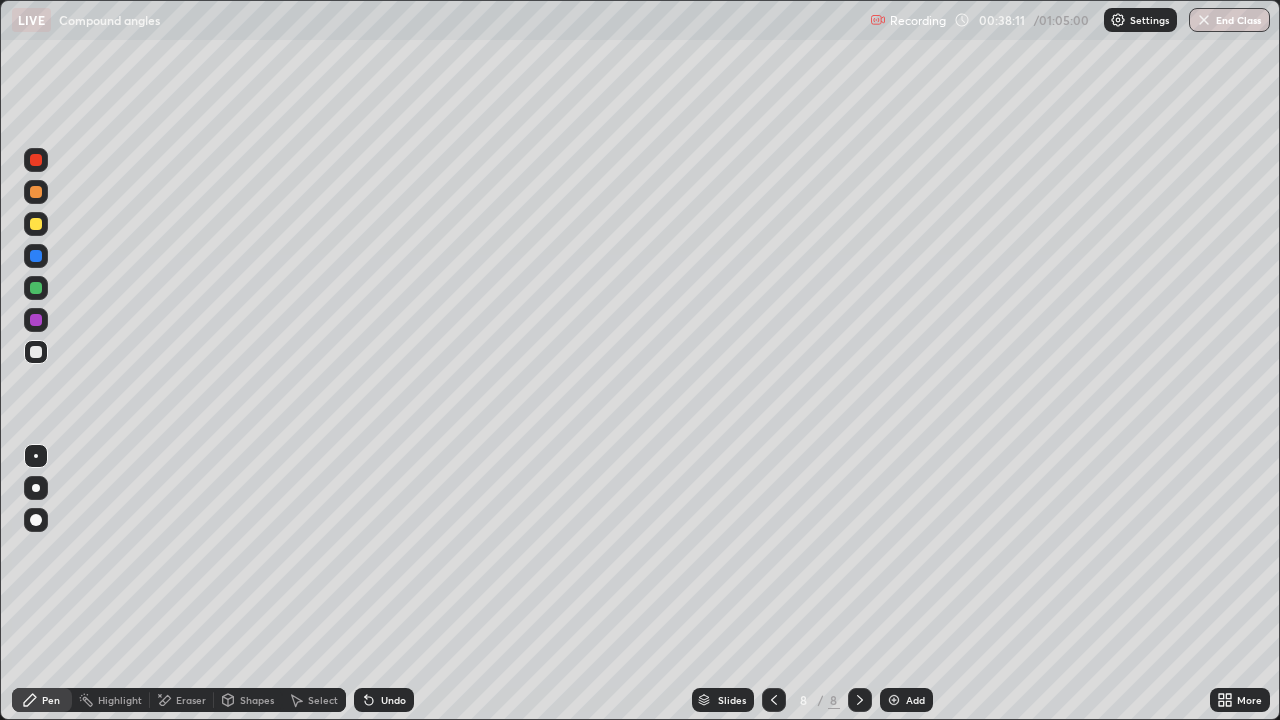 click on "Undo" at bounding box center (393, 700) 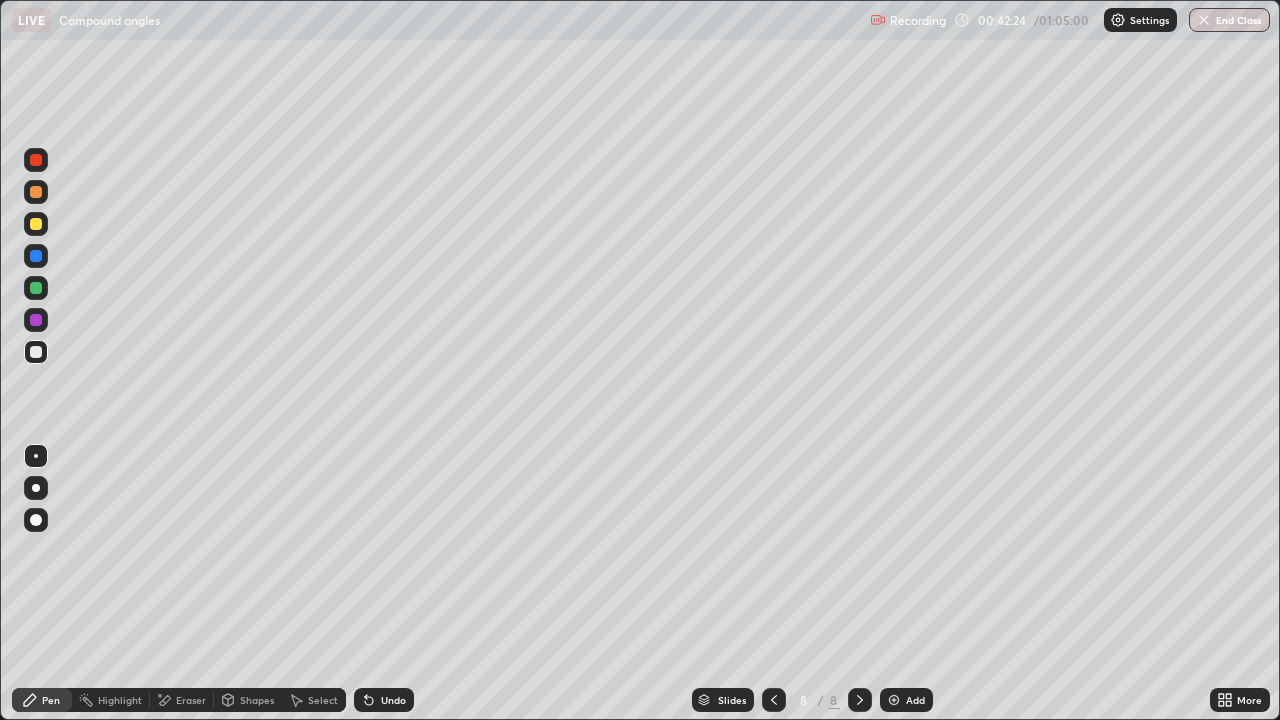 click on "Undo" at bounding box center (393, 700) 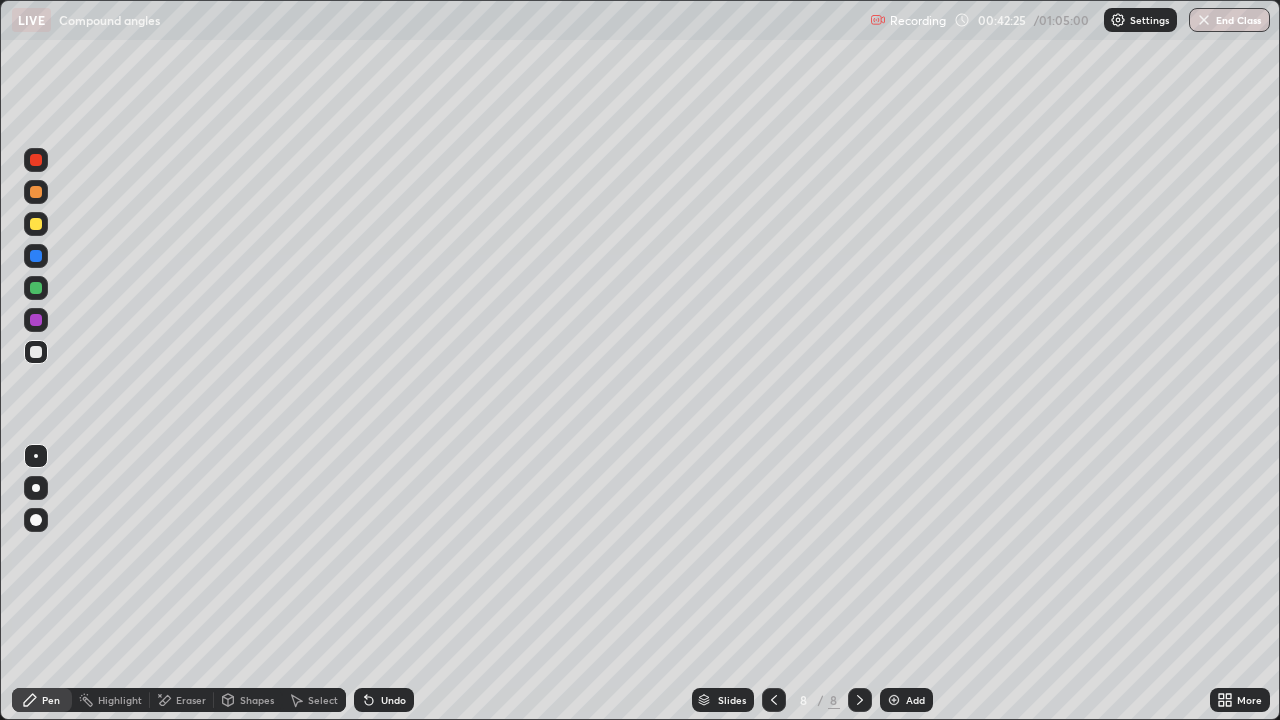 click on "Undo" at bounding box center [393, 700] 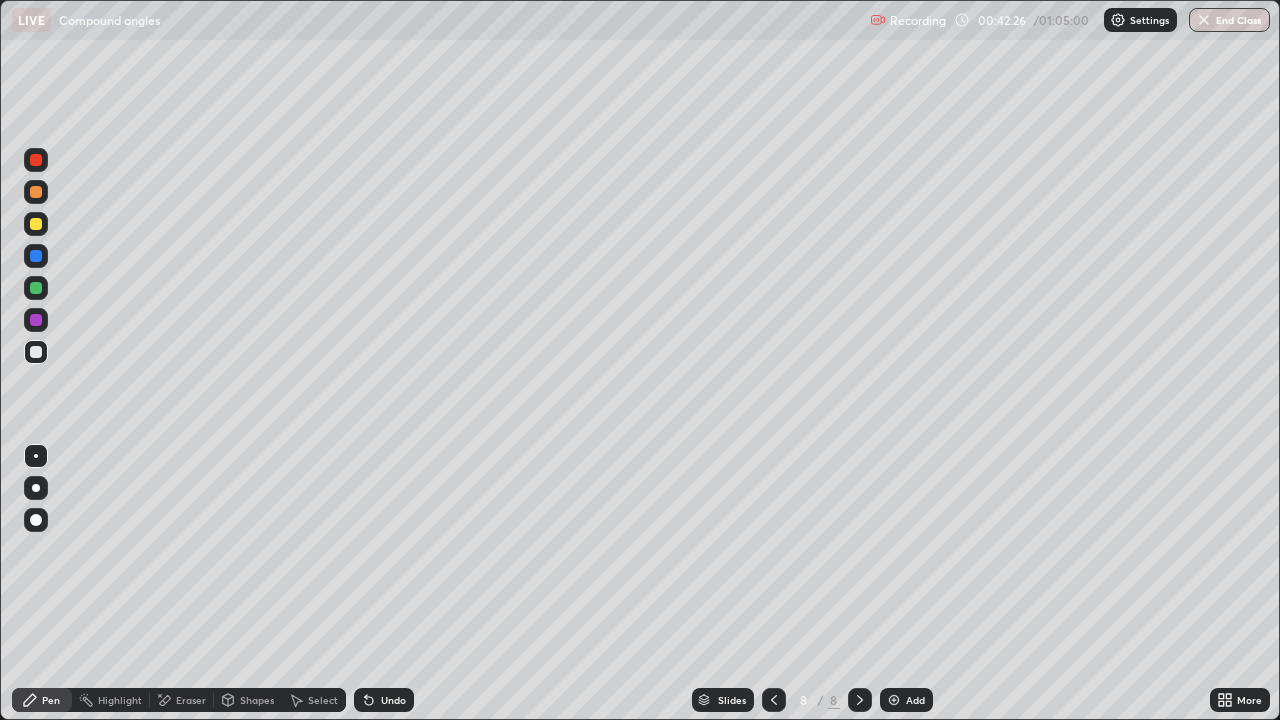 click 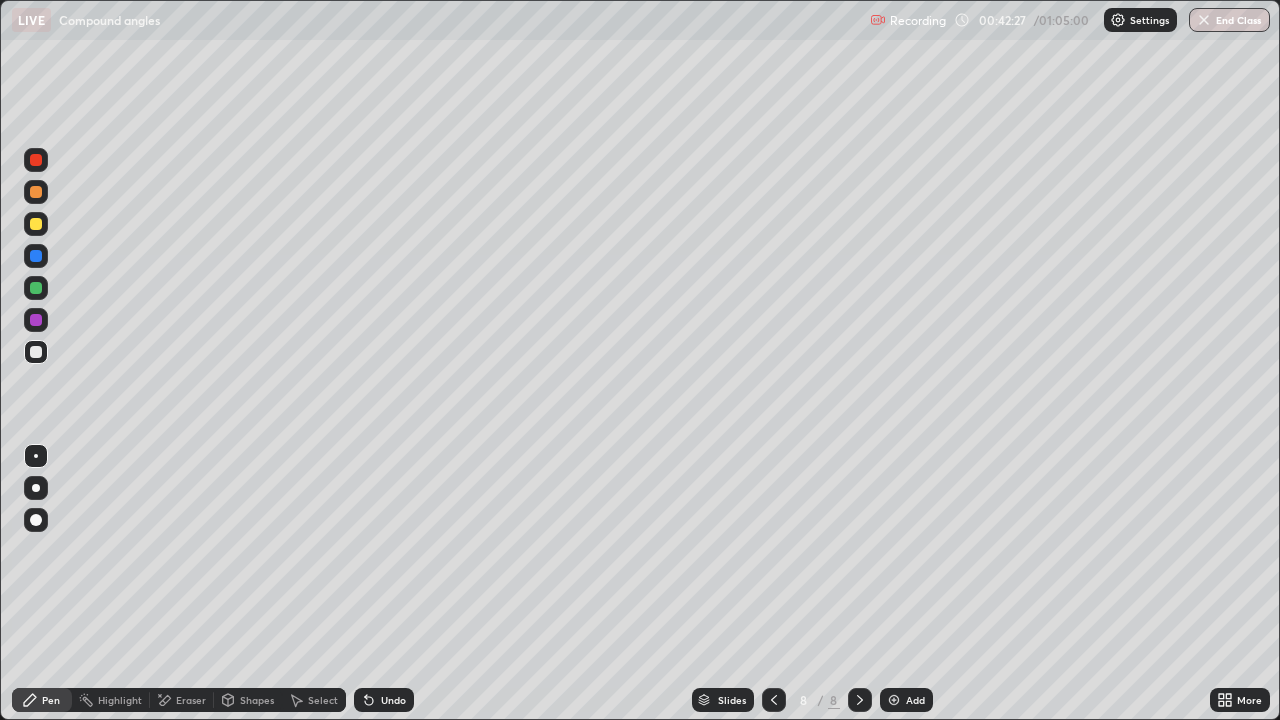 click 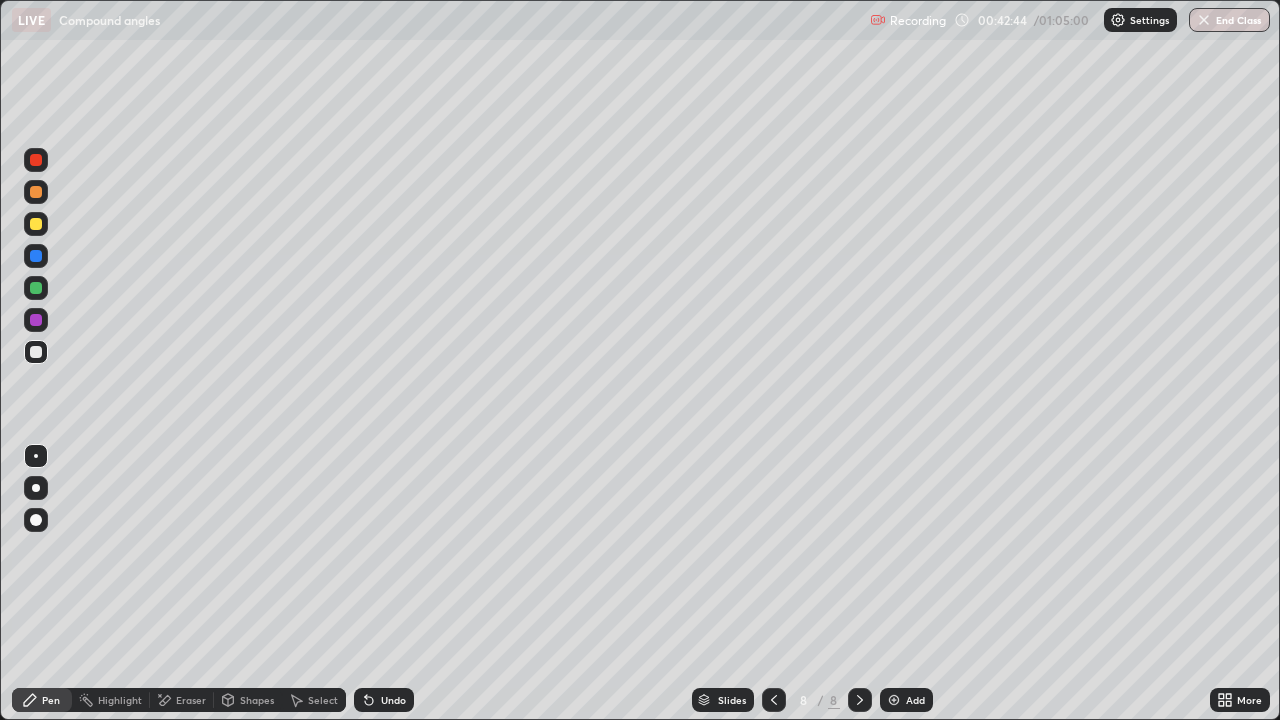 click 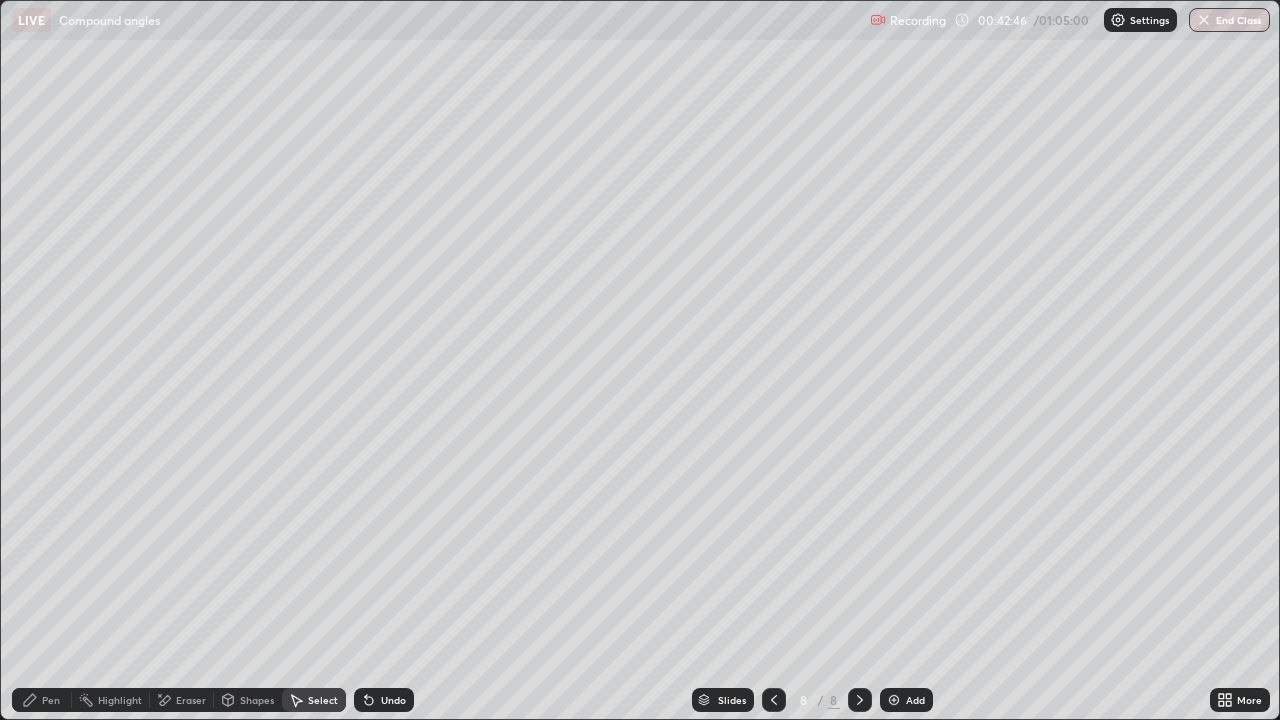 click on "0 ° Undo Copy Duplicate Duplicate to new slide Delete" at bounding box center [640, 360] 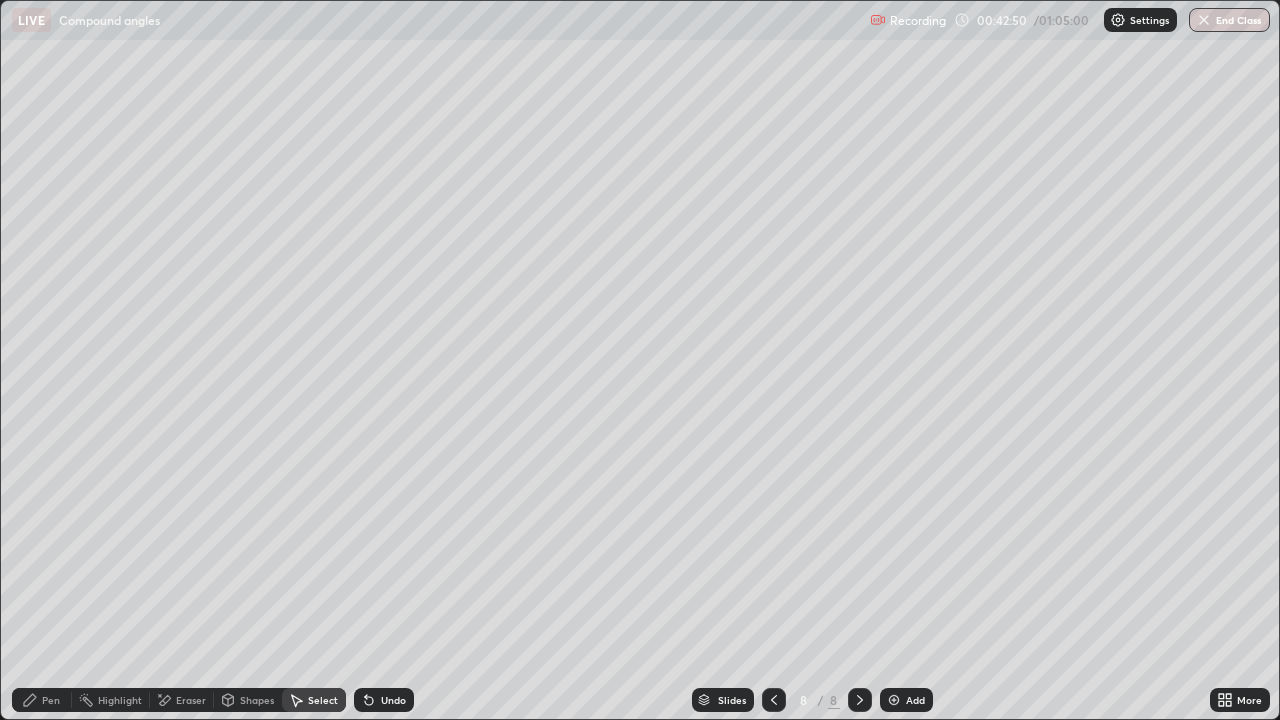 click on "Pen" at bounding box center [42, 700] 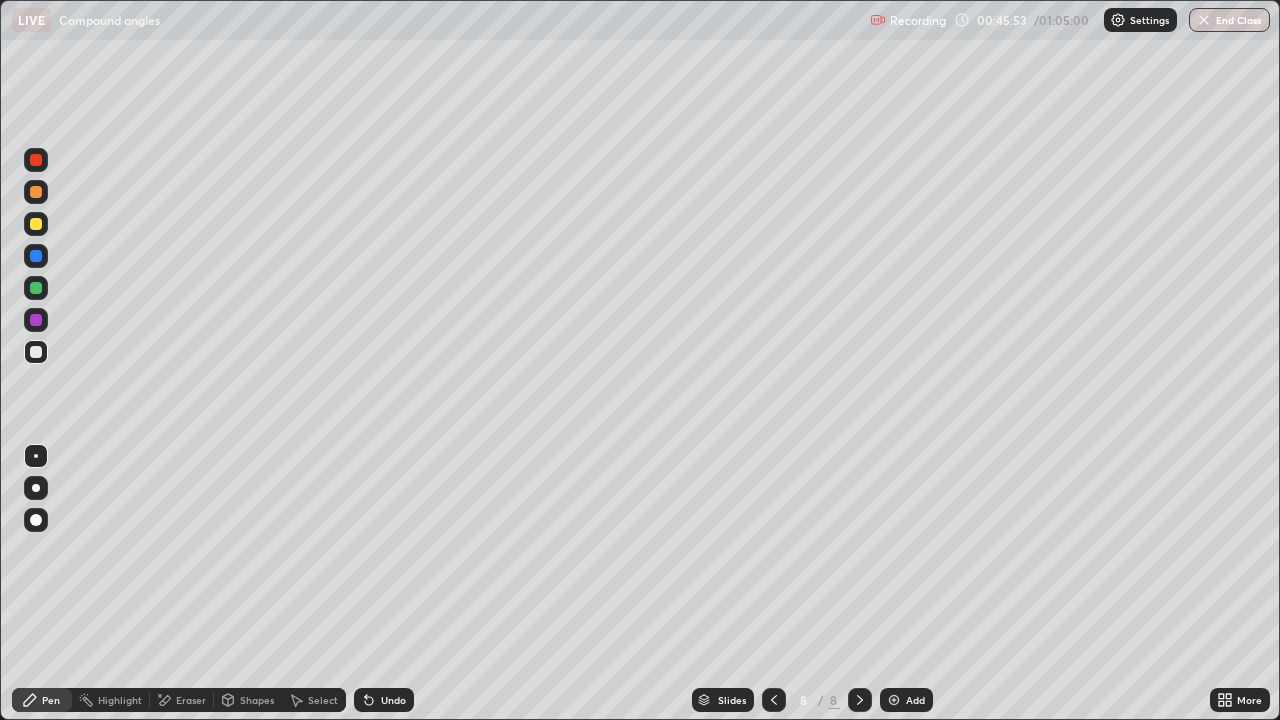 click on "Undo" at bounding box center (393, 700) 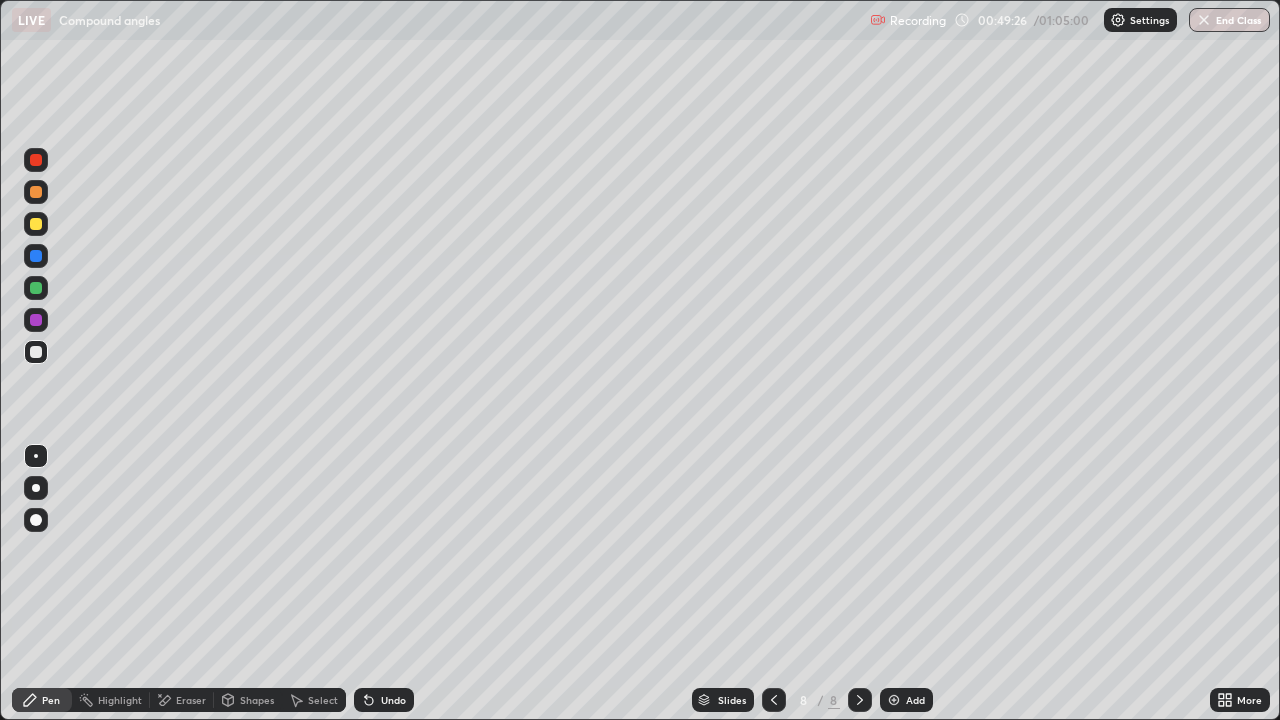 click at bounding box center [894, 700] 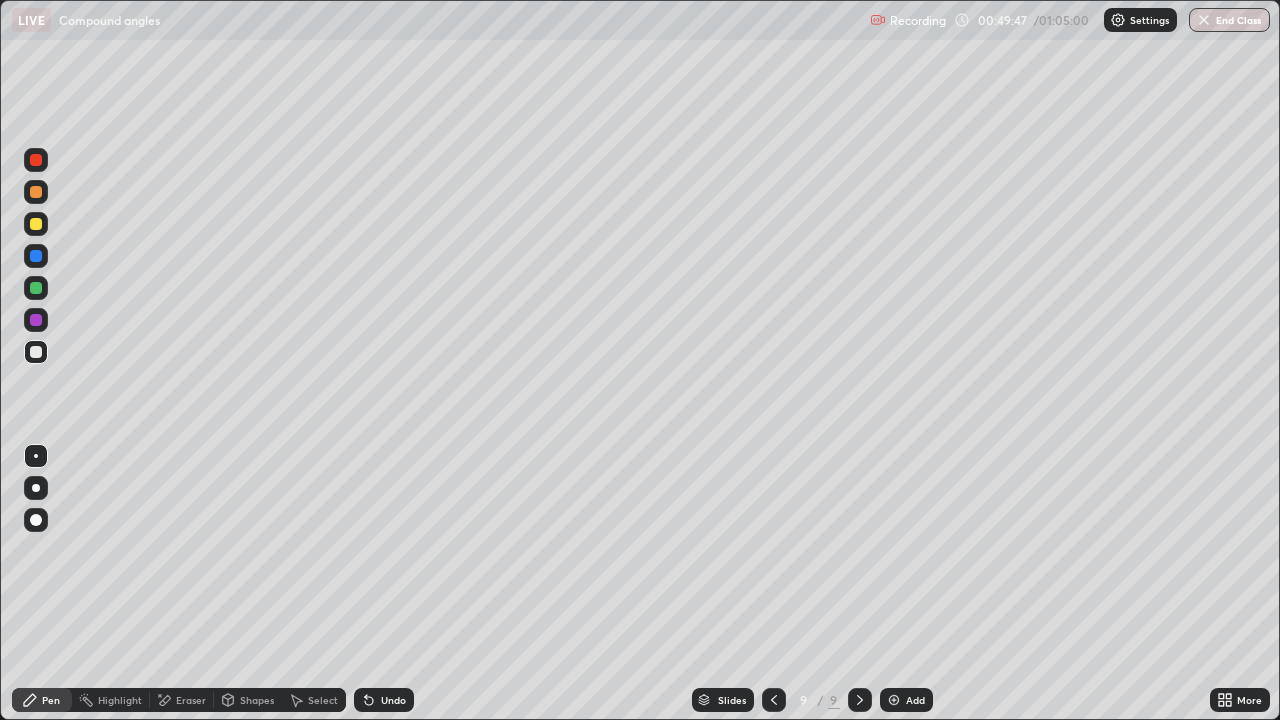 click on "Undo" at bounding box center (384, 700) 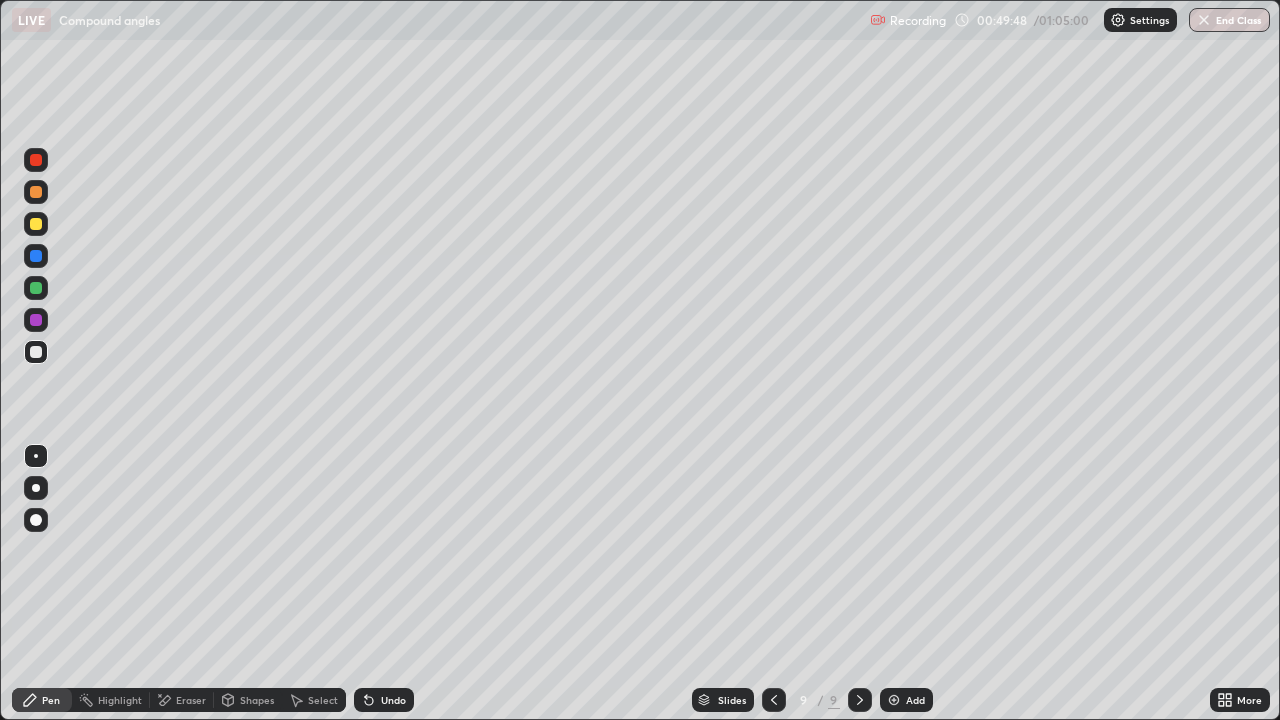 click on "Undo" at bounding box center [384, 700] 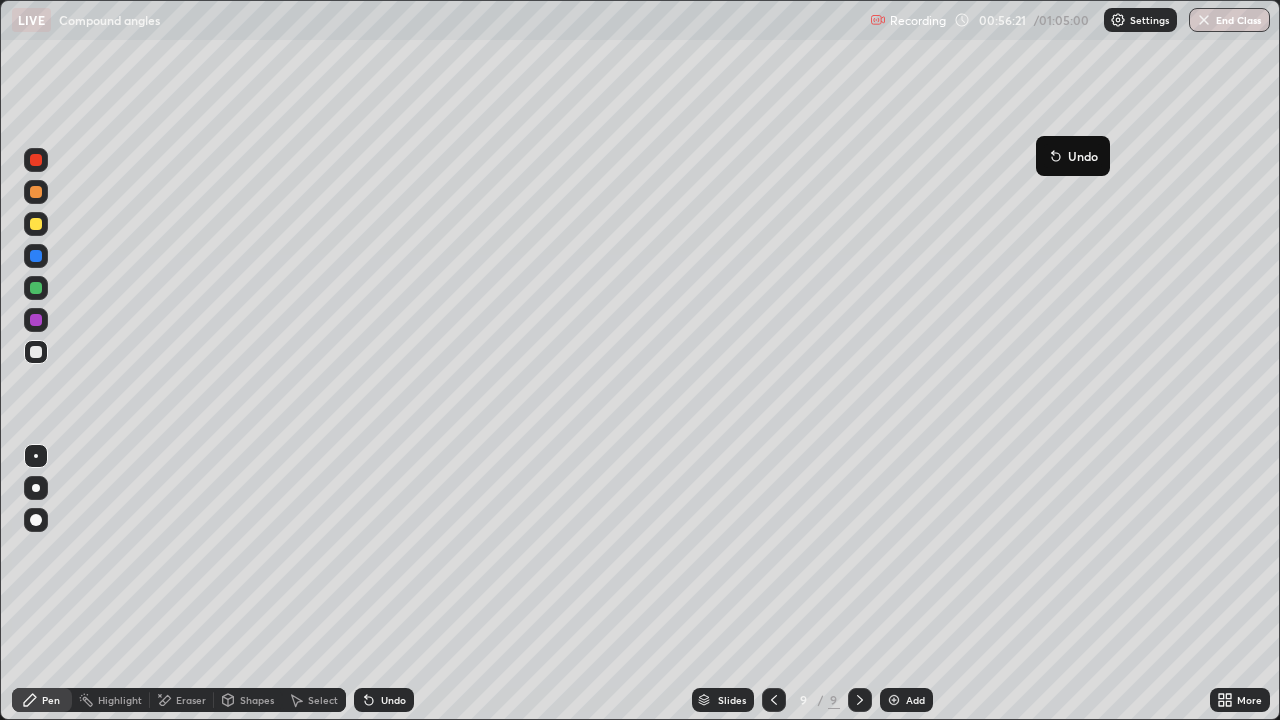 click at bounding box center (894, 700) 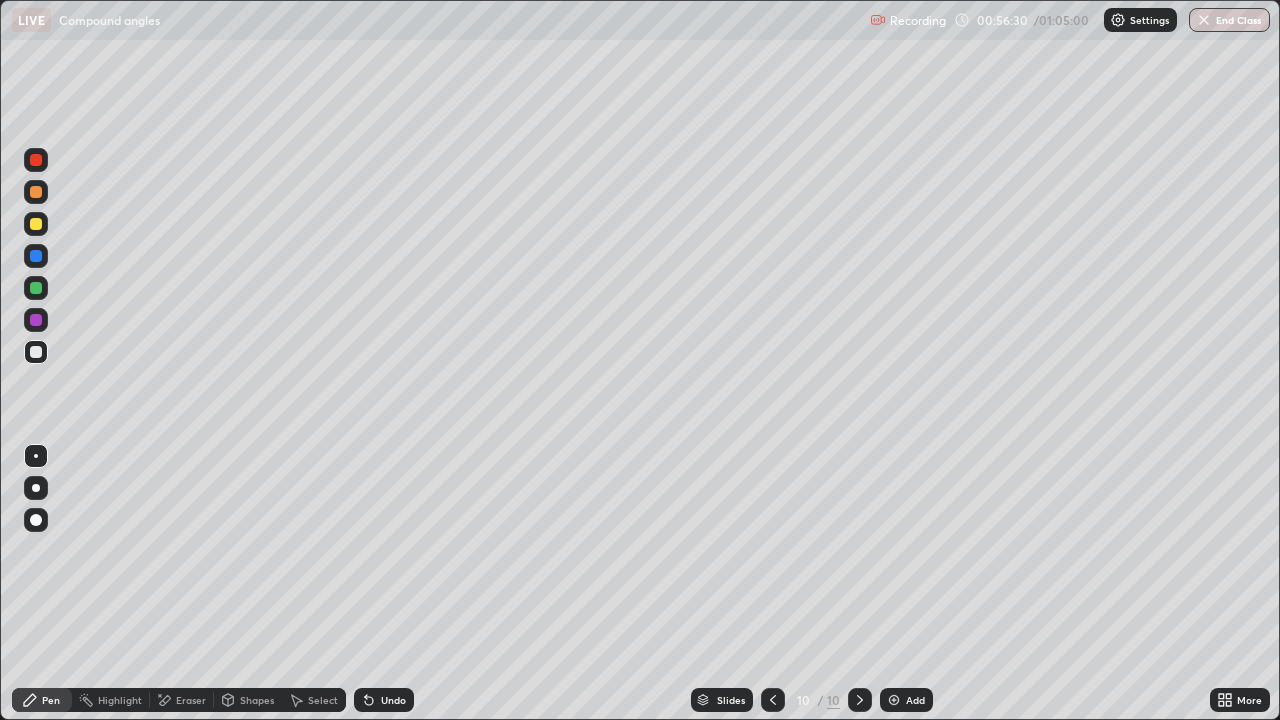 click on "Undo" at bounding box center [393, 700] 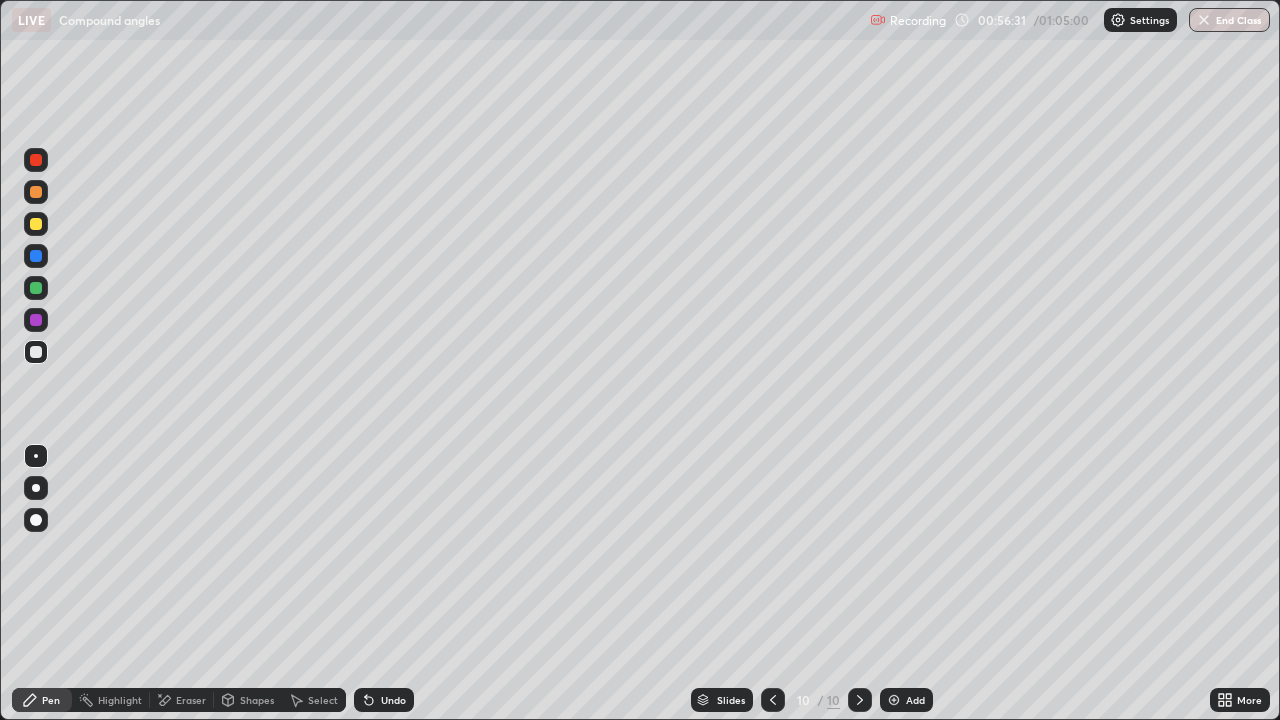 click on "Undo" at bounding box center (384, 700) 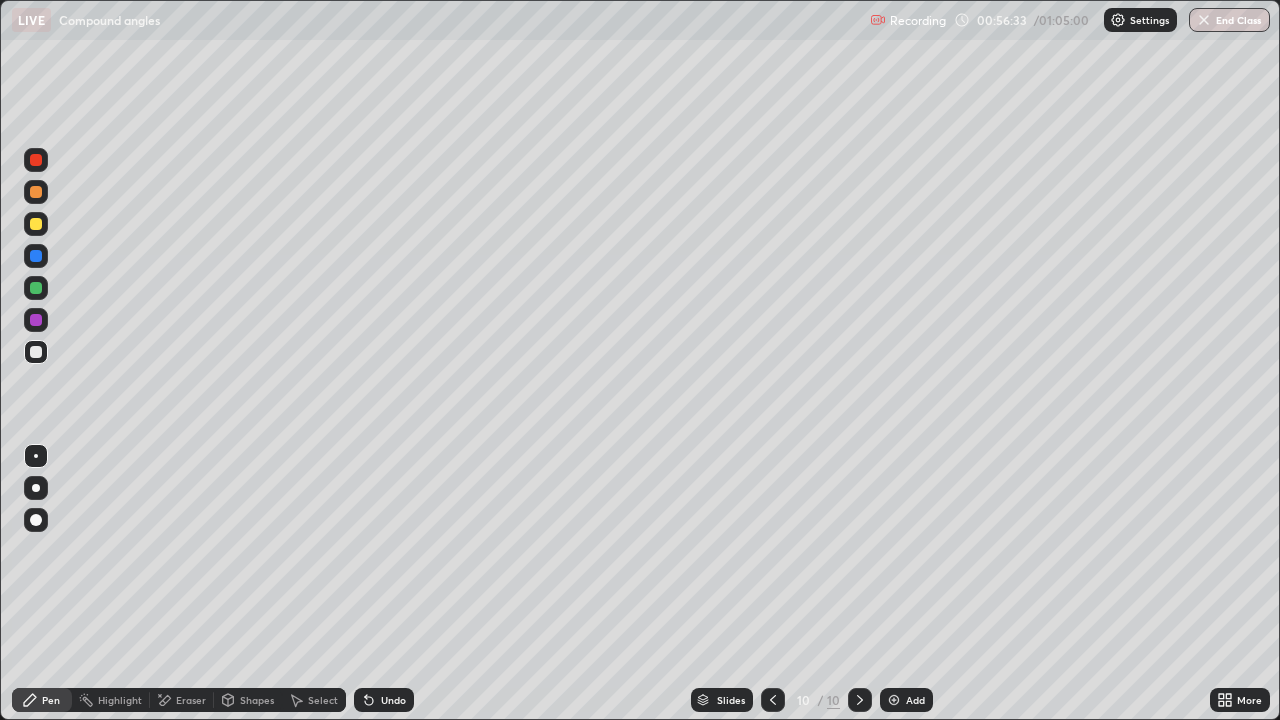 click on "Undo" at bounding box center (393, 700) 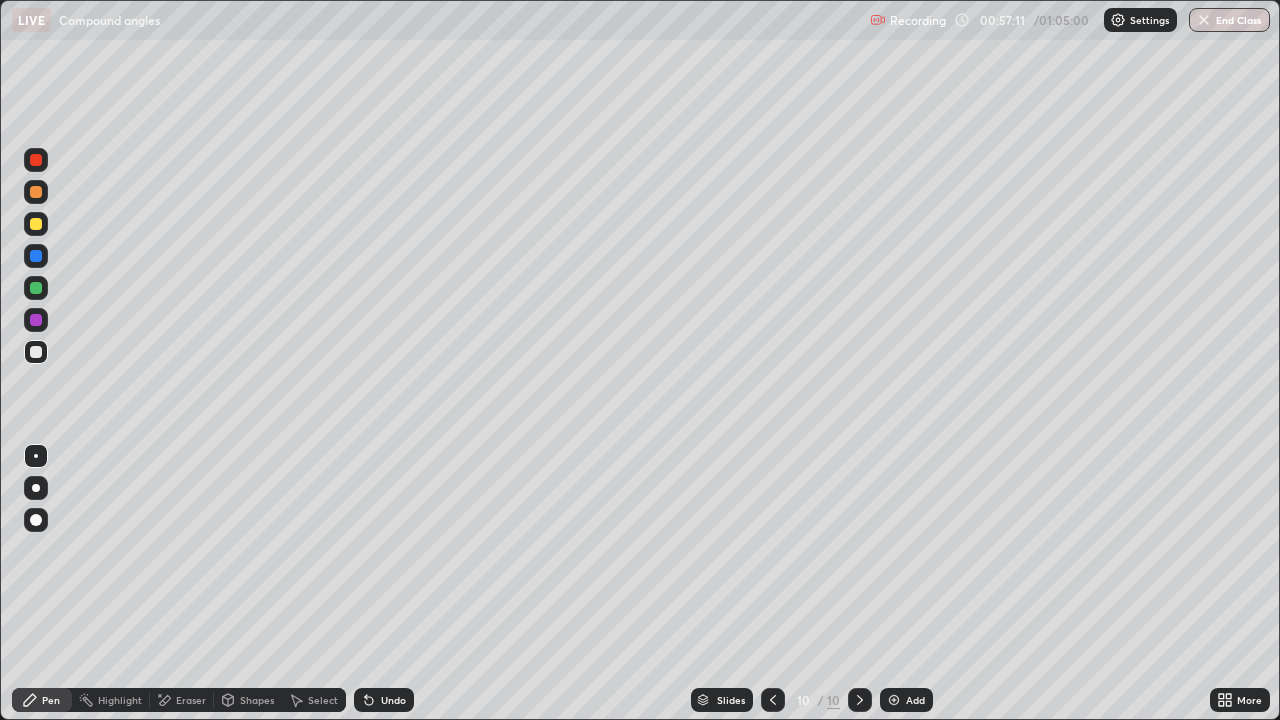 click on "Undo" at bounding box center [384, 700] 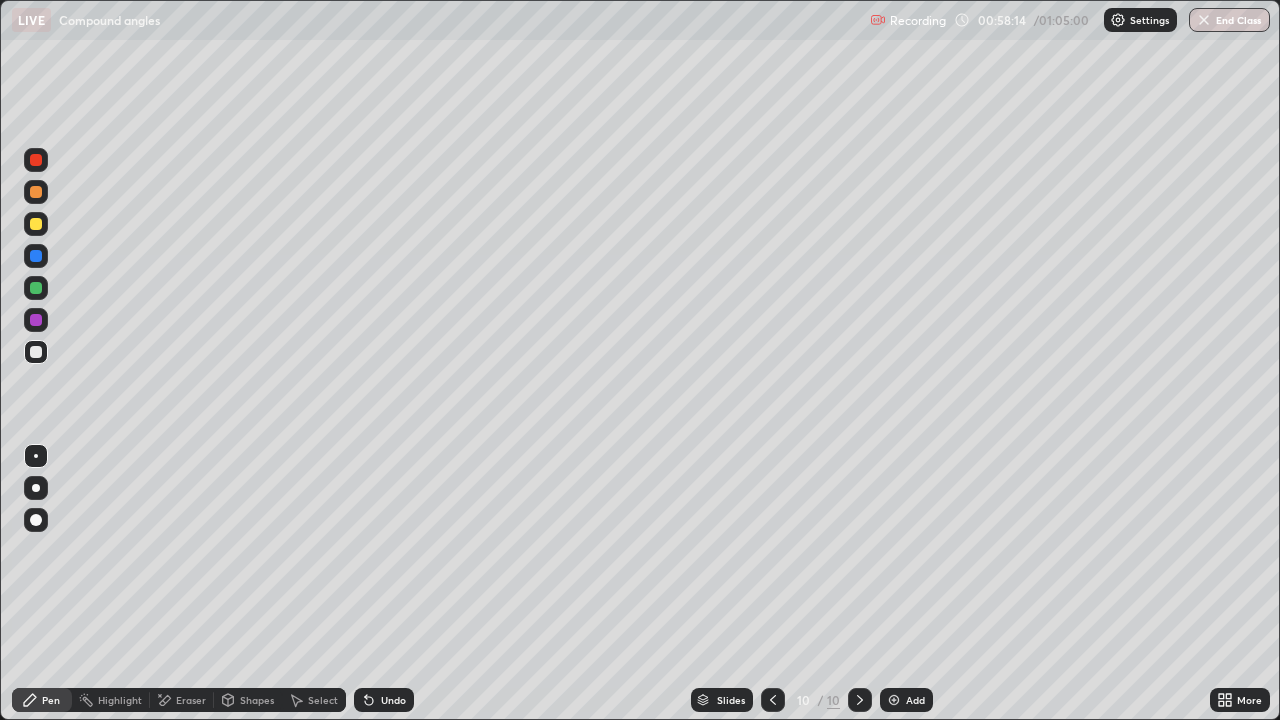 click on "Undo" at bounding box center [393, 700] 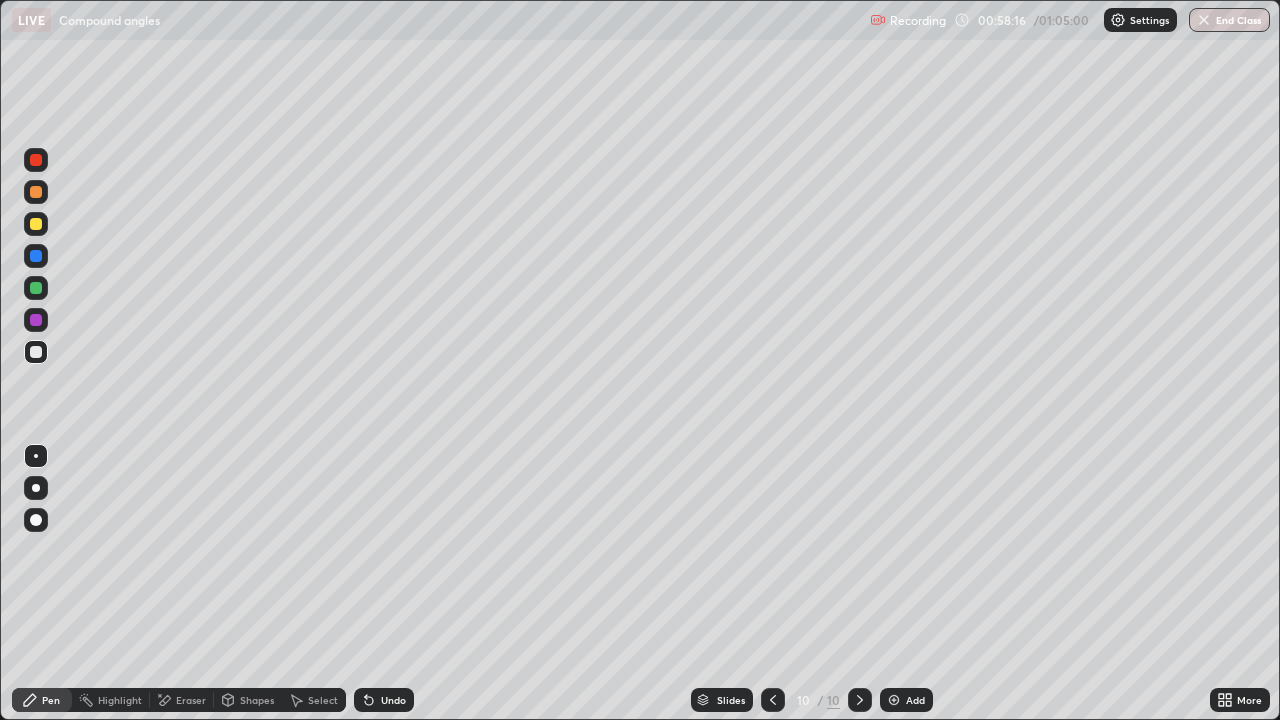 click on "Undo" at bounding box center [384, 700] 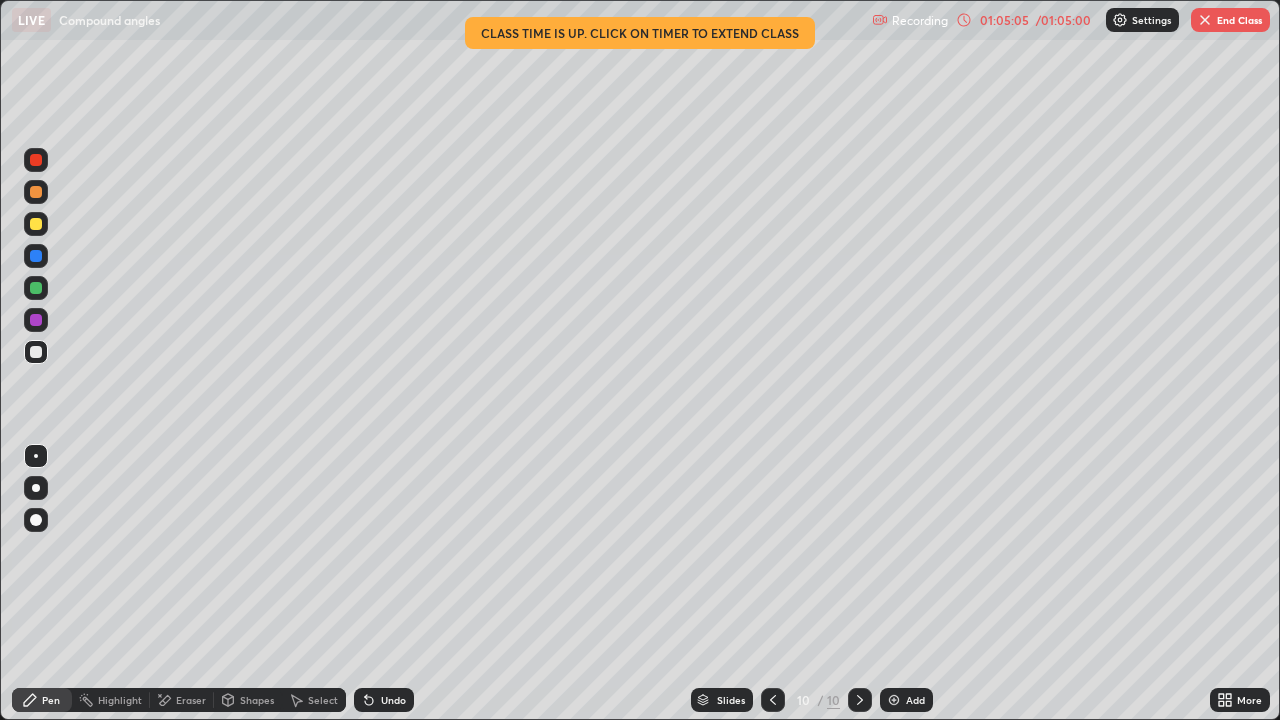 click on "End Class" at bounding box center (1230, 20) 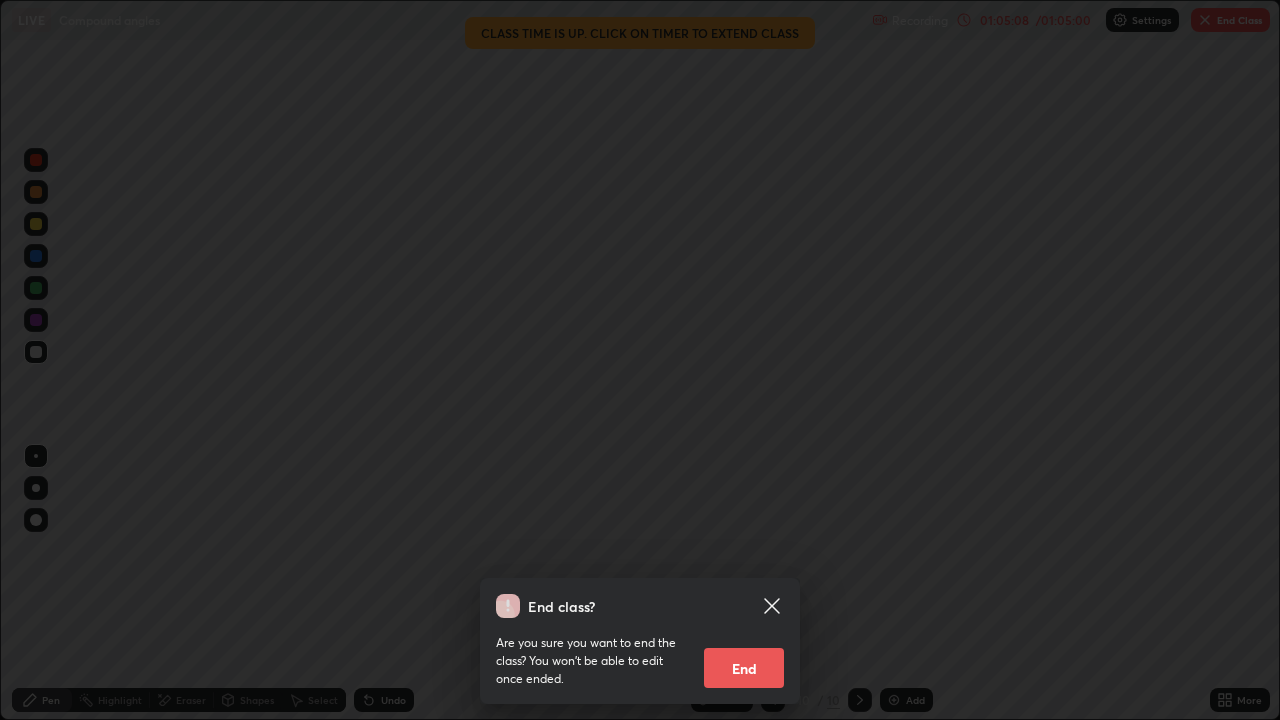 click on "End class? Are you sure you want to end the class? You won’t be able to edit once ended. End" at bounding box center [640, 360] 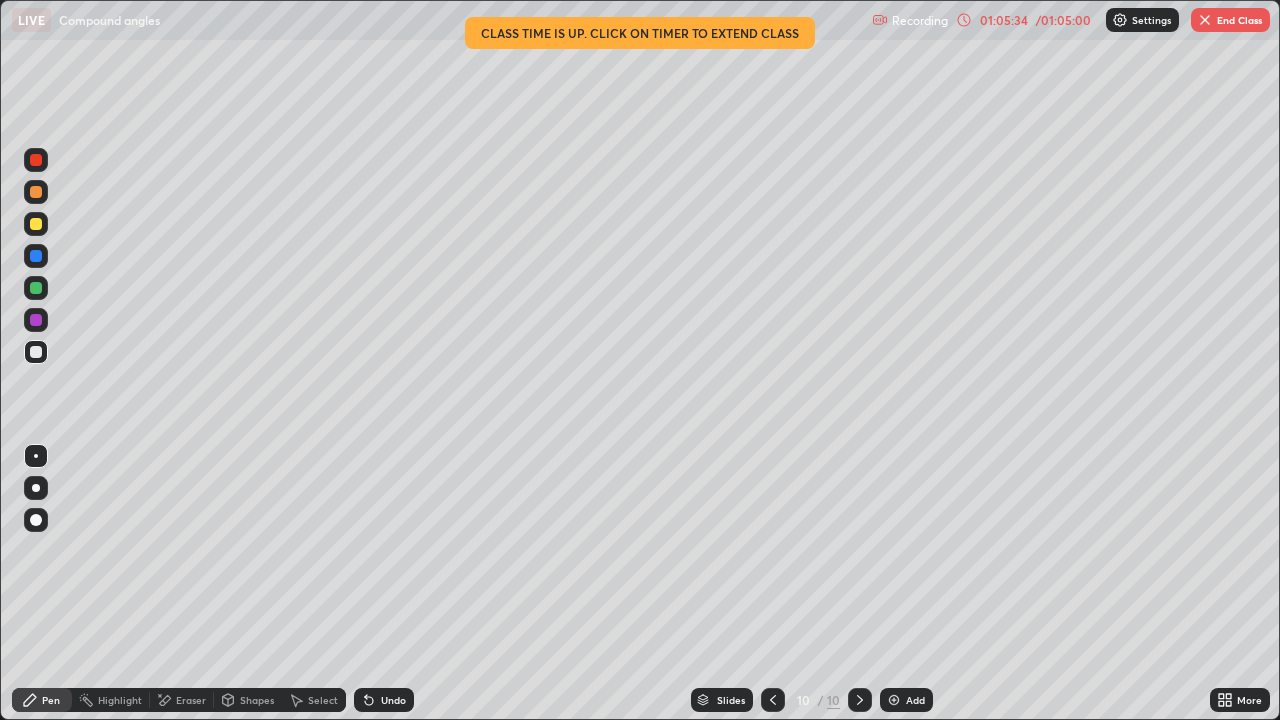 click on "End Class" at bounding box center (1230, 20) 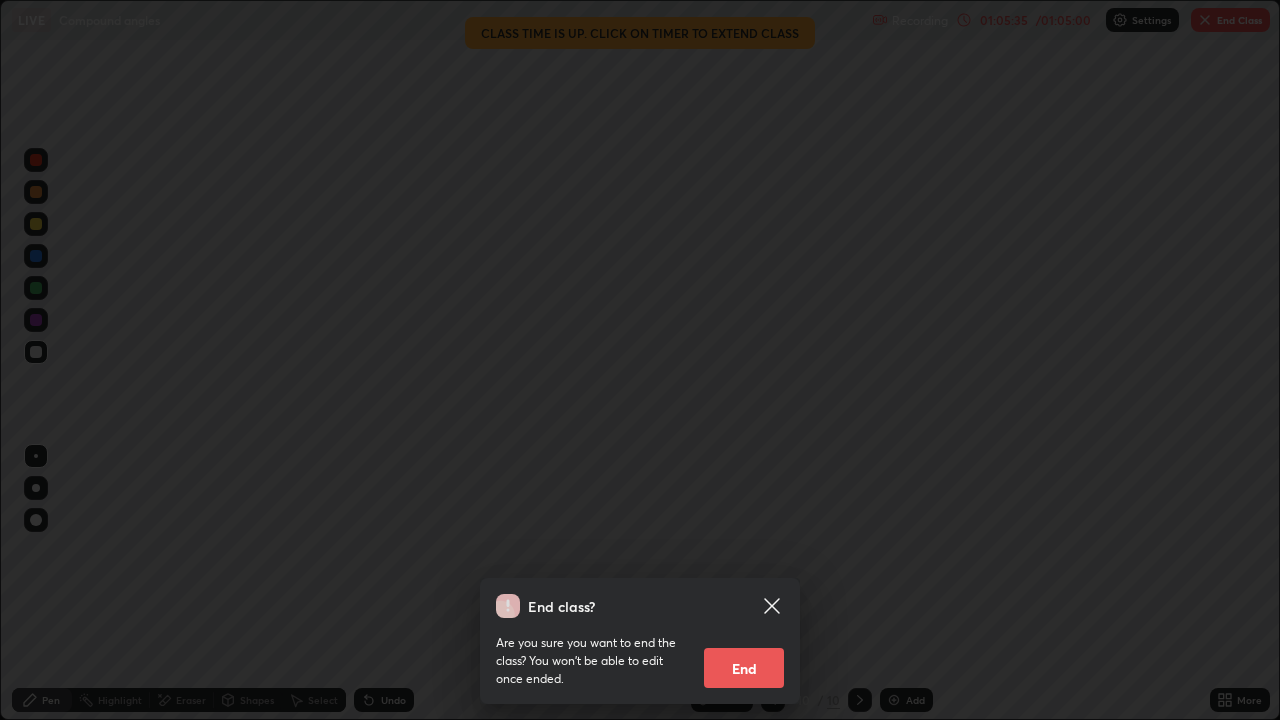 click on "End" at bounding box center (744, 668) 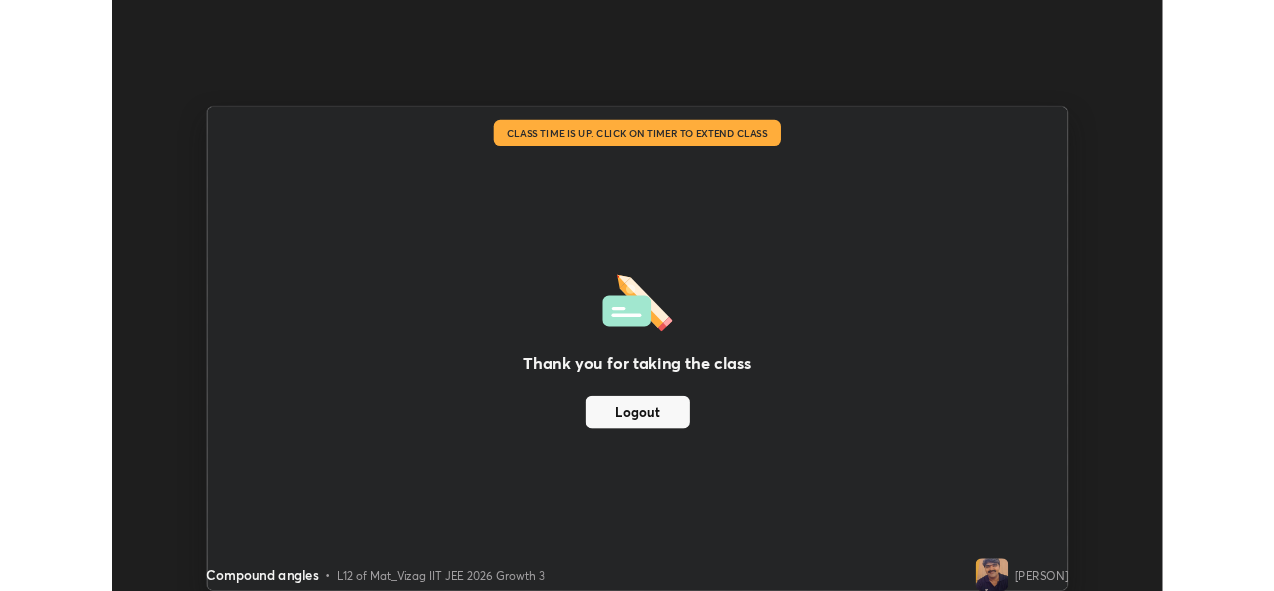 scroll, scrollTop: 591, scrollLeft: 1274, axis: both 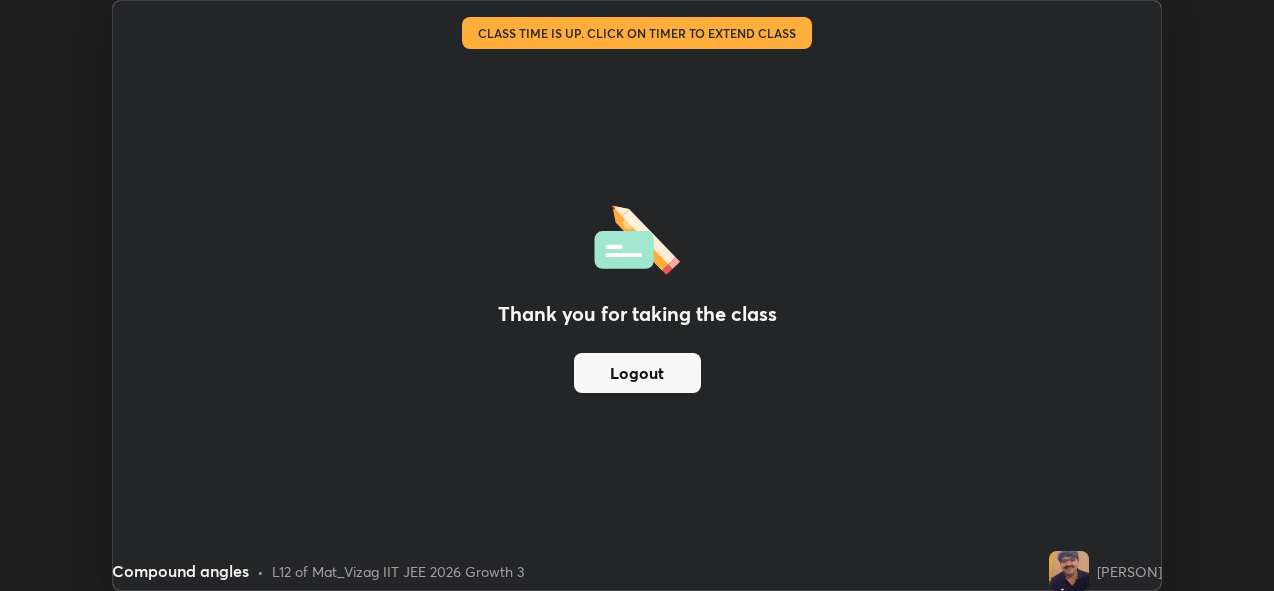 click on "Thank you for taking the class Logout" at bounding box center (637, 295) 